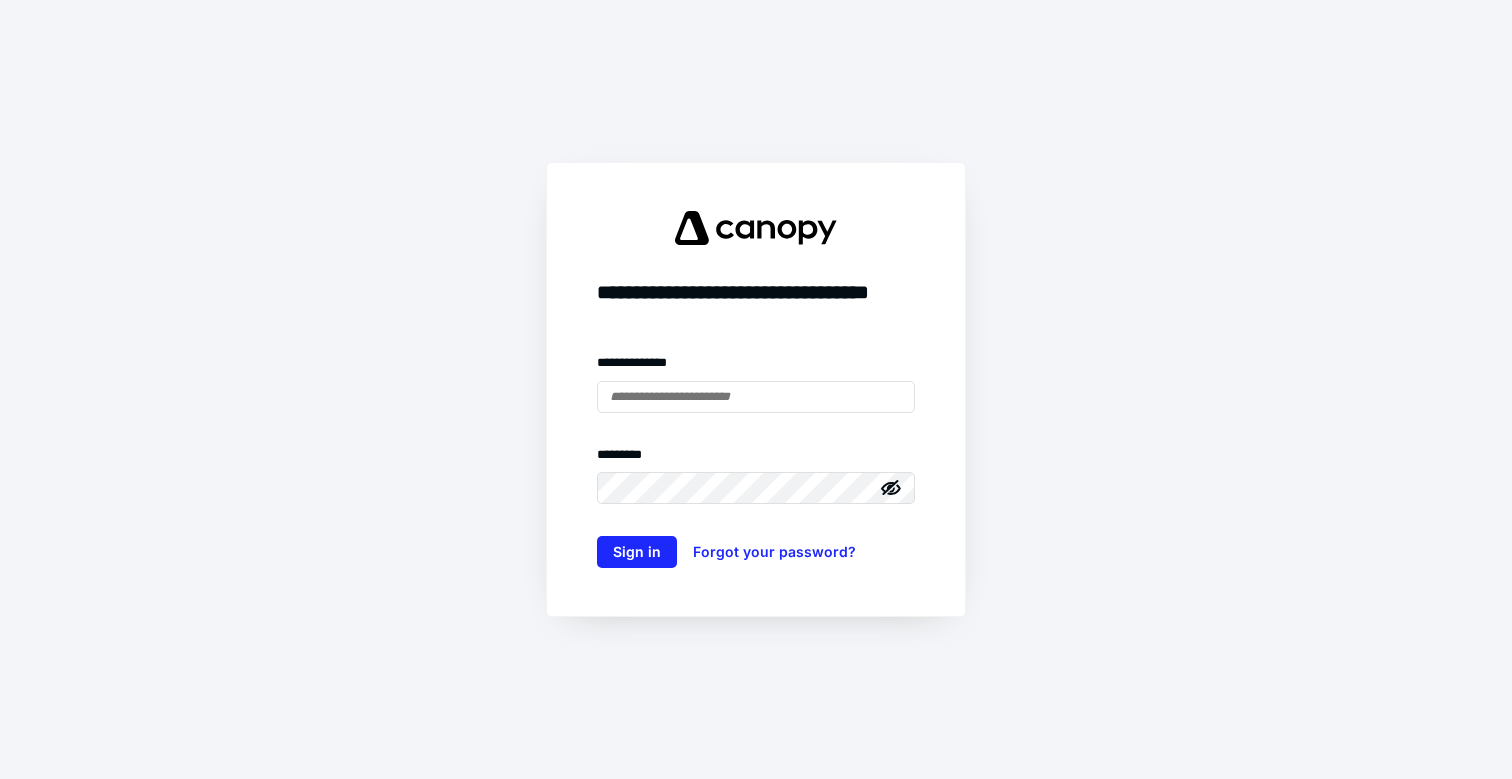 scroll, scrollTop: 0, scrollLeft: 0, axis: both 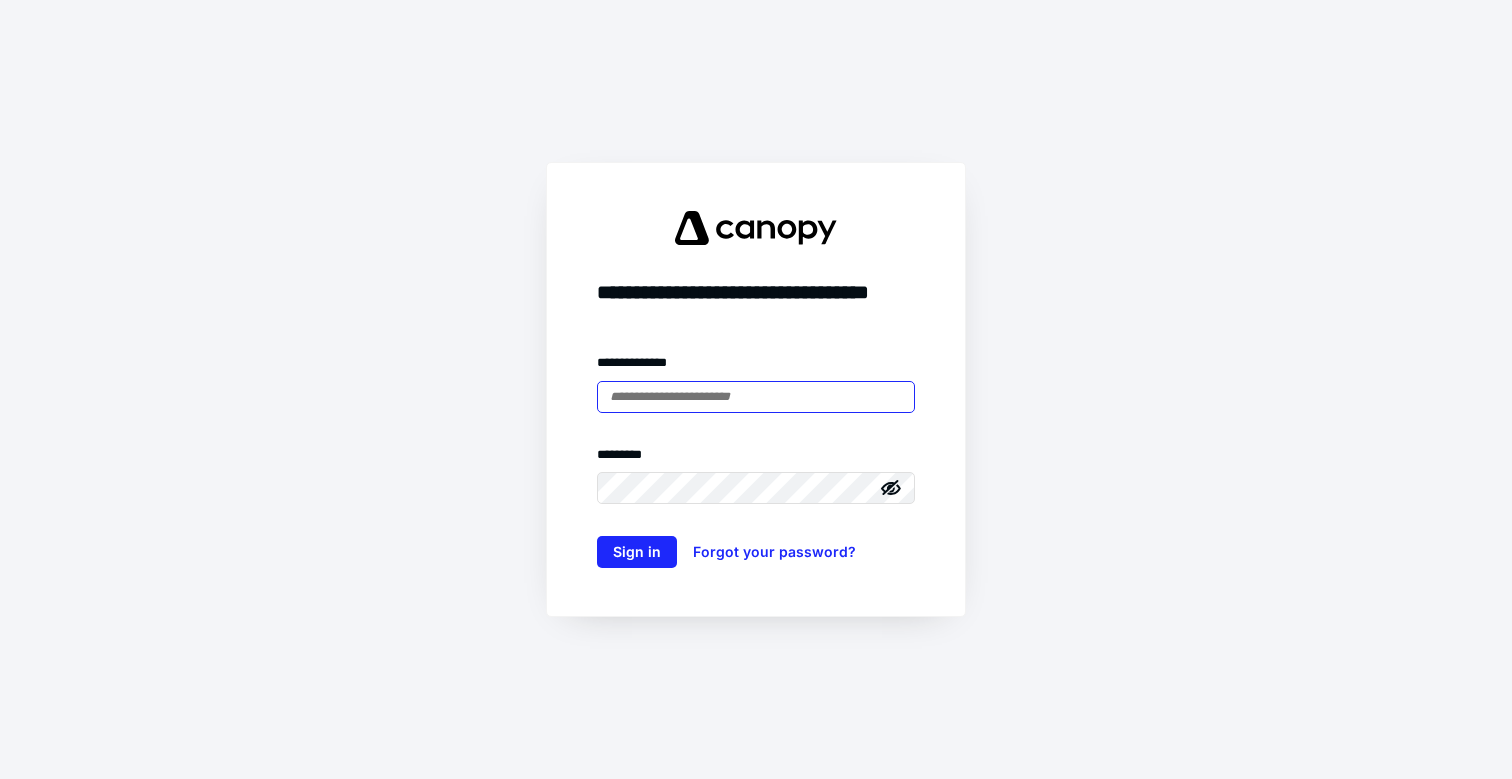 type on "**********" 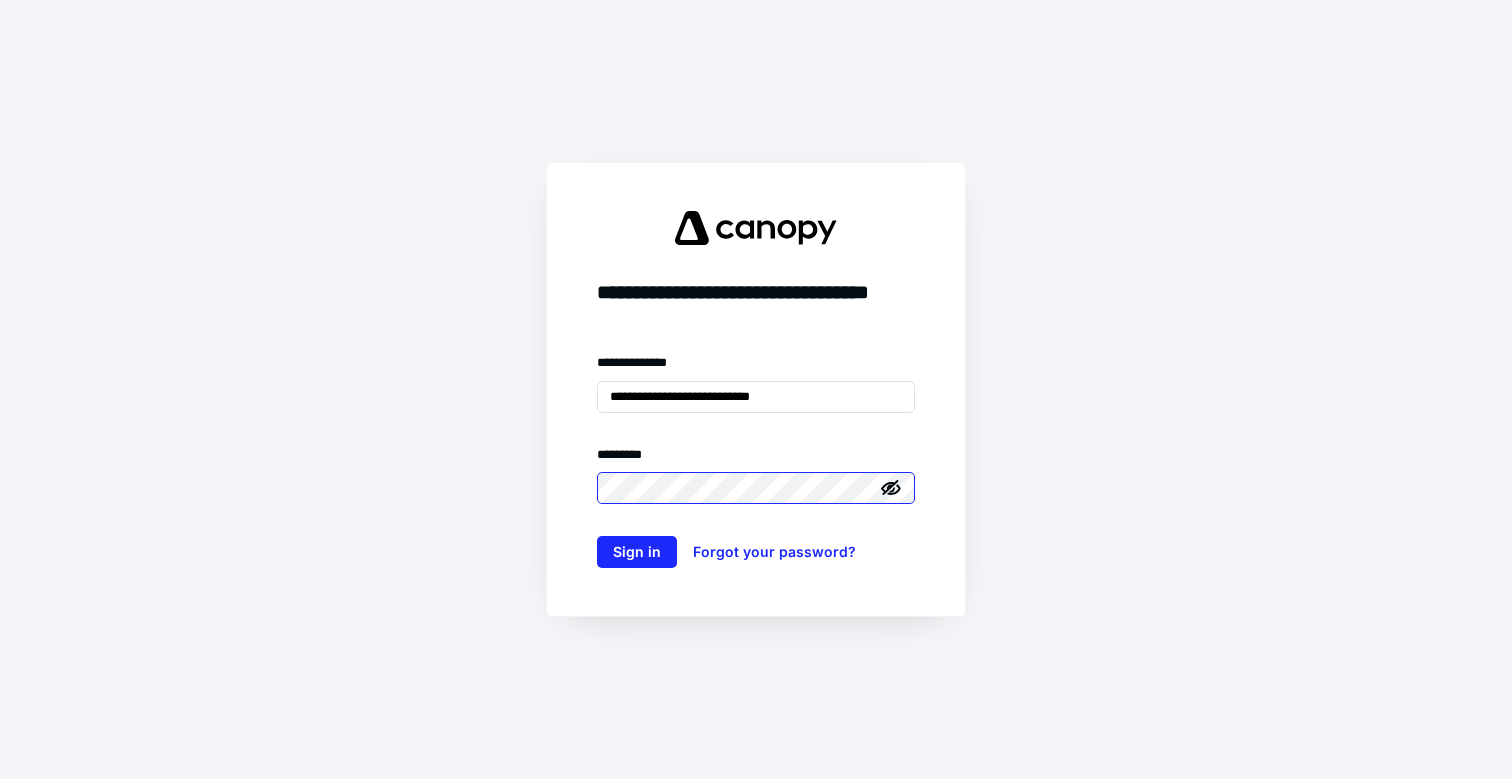 click on "Sign in" at bounding box center [637, 552] 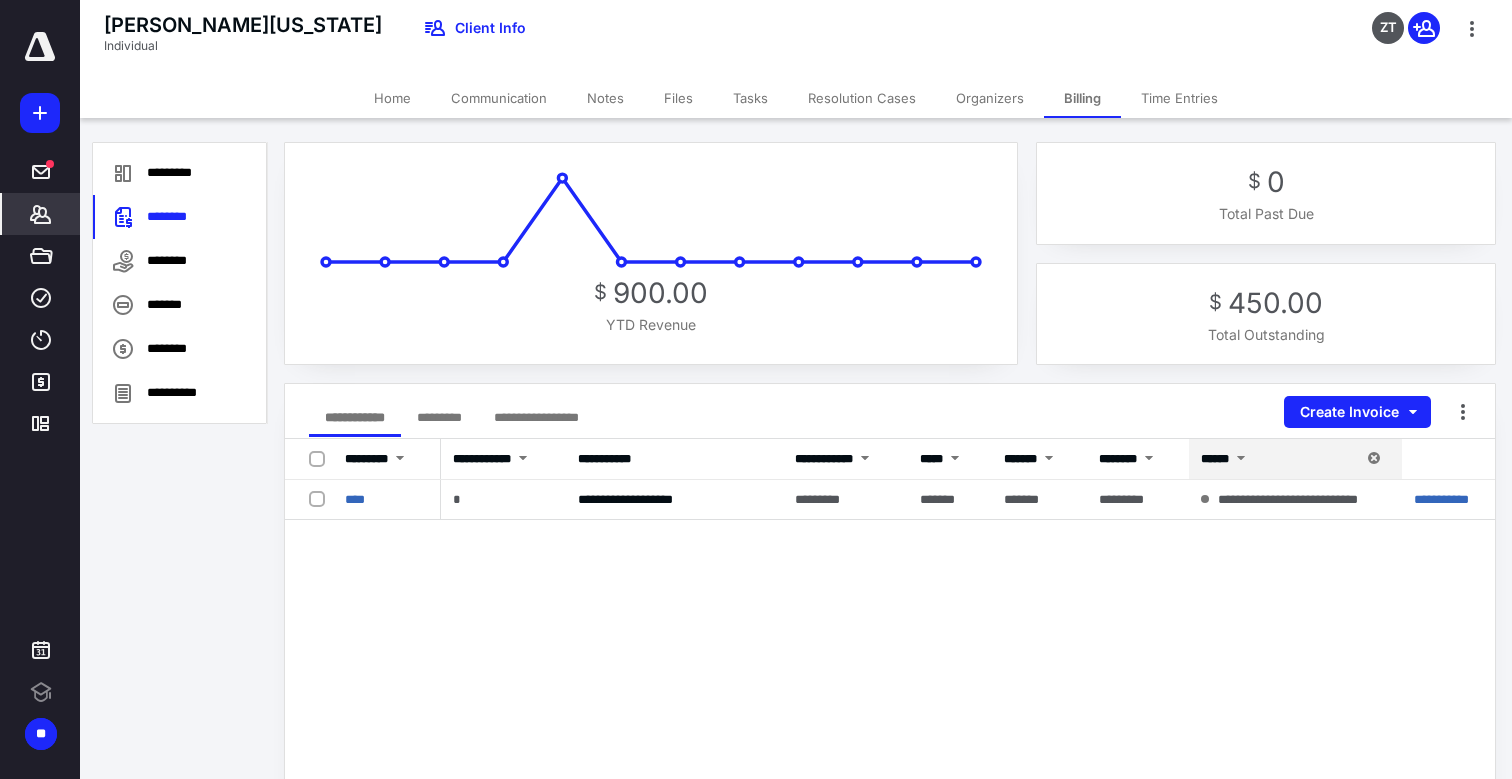 scroll, scrollTop: 0, scrollLeft: 0, axis: both 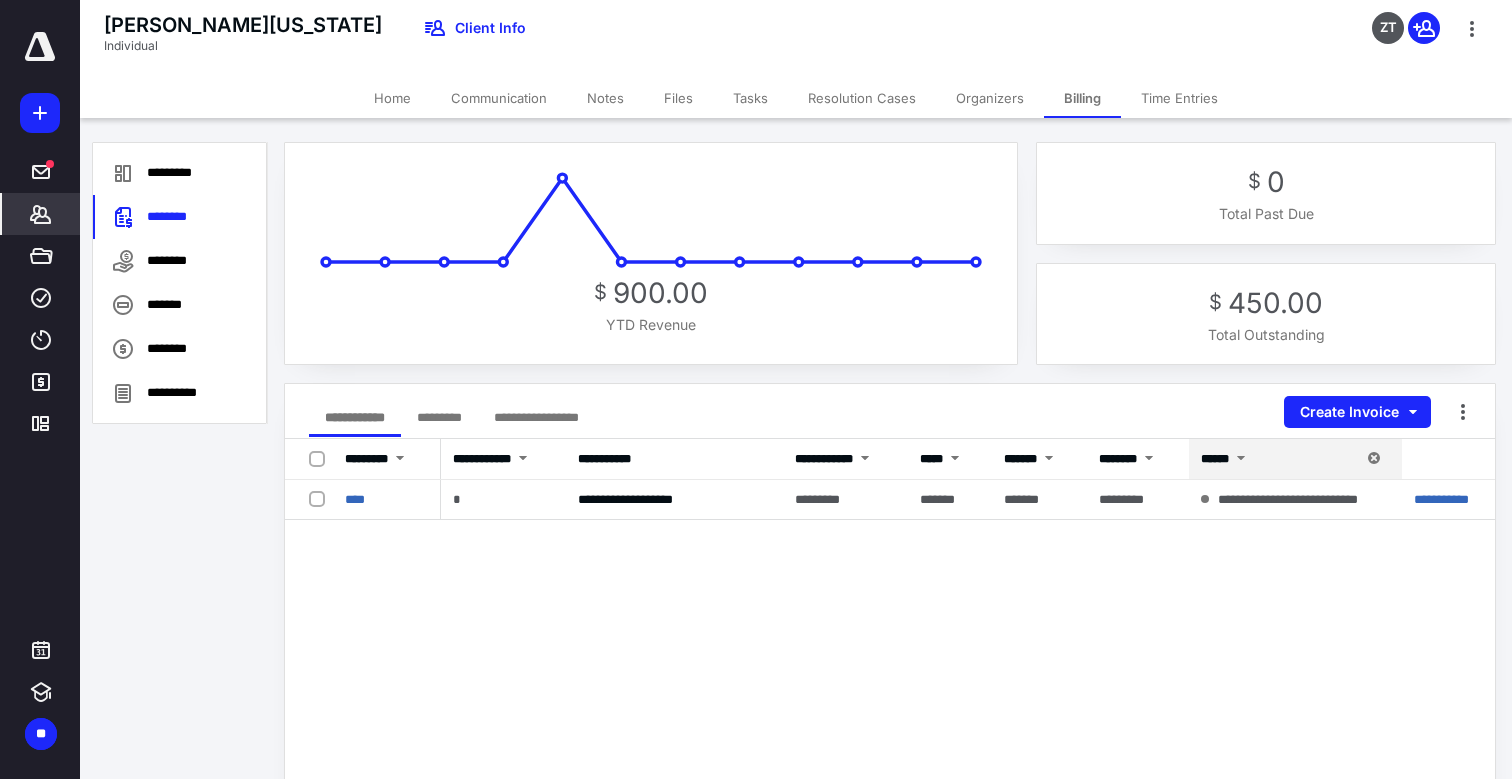 click on "[PERSON_NAME][US_STATE] Individual Client Info ZT" at bounding box center [796, 39] 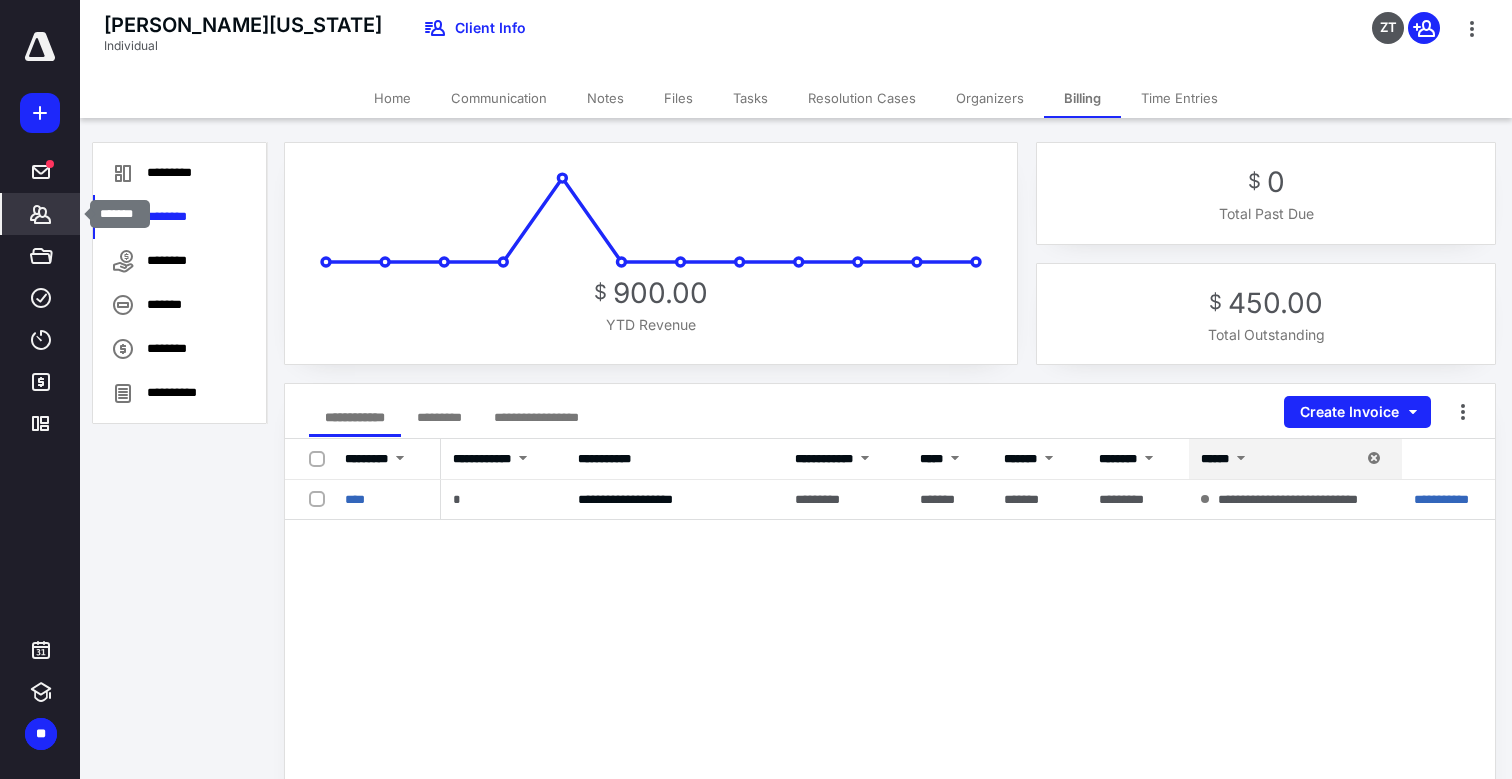 click on "*******" at bounding box center [41, 214] 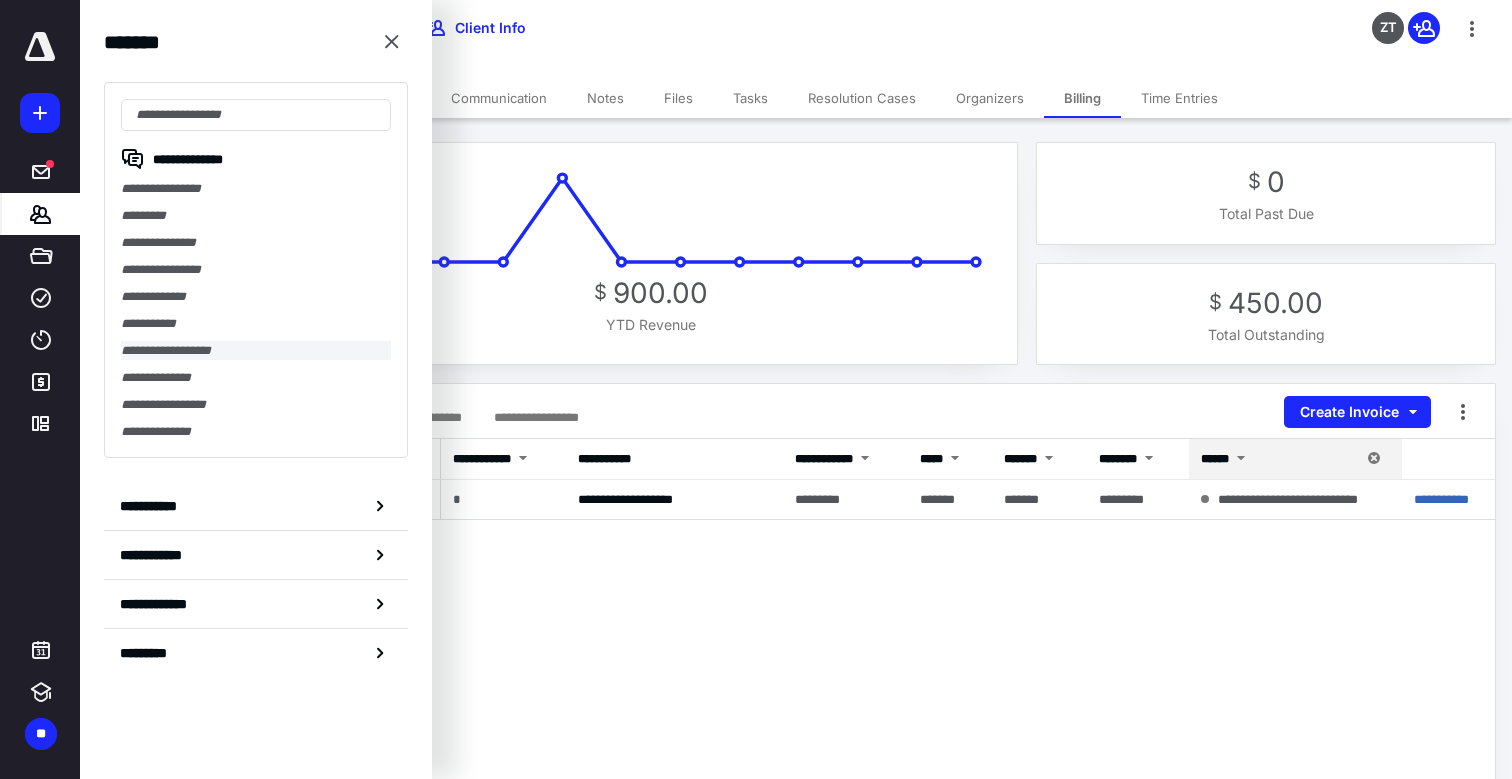 click on "**********" at bounding box center [256, 350] 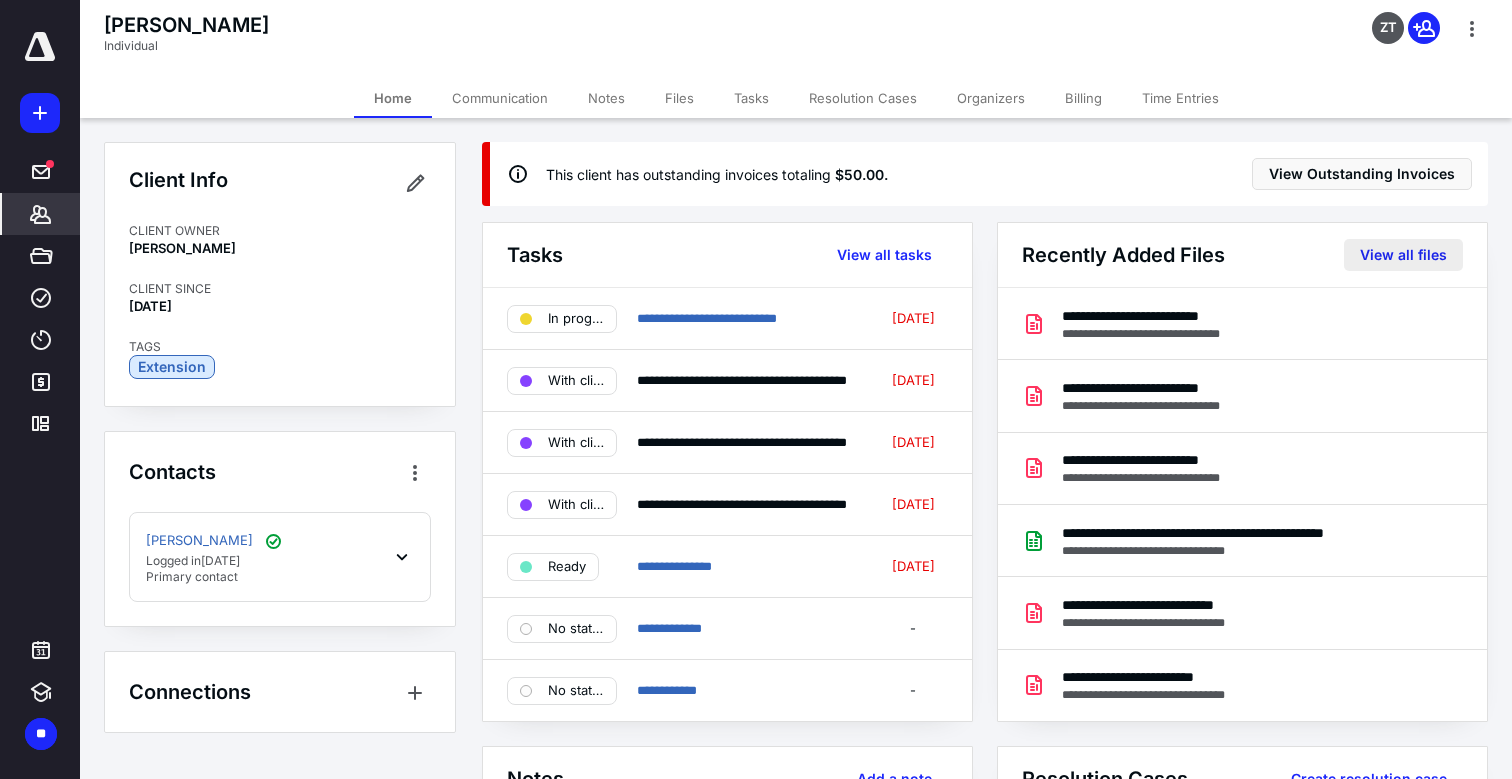 click on "View all files" at bounding box center (1403, 255) 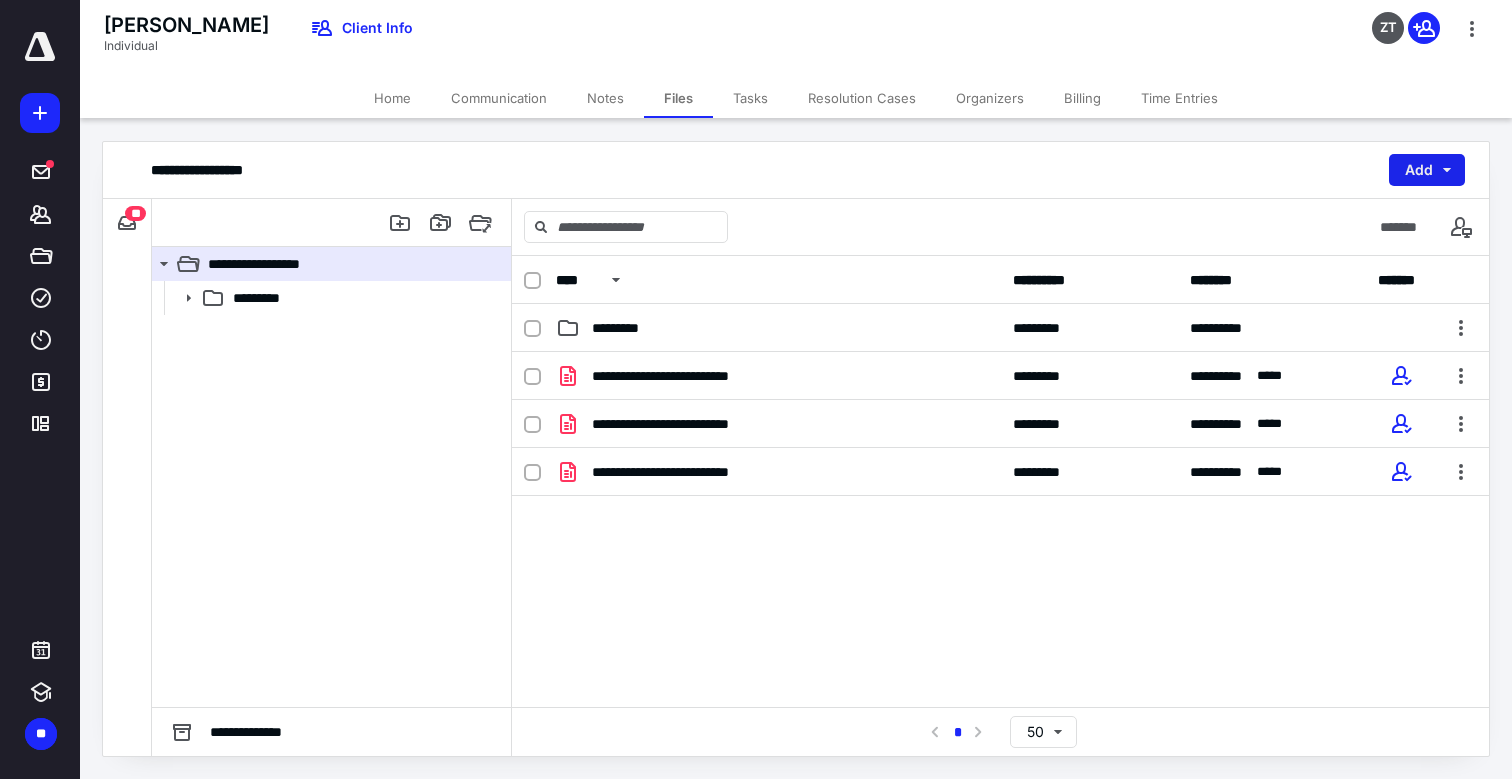click on "Add" at bounding box center [1427, 170] 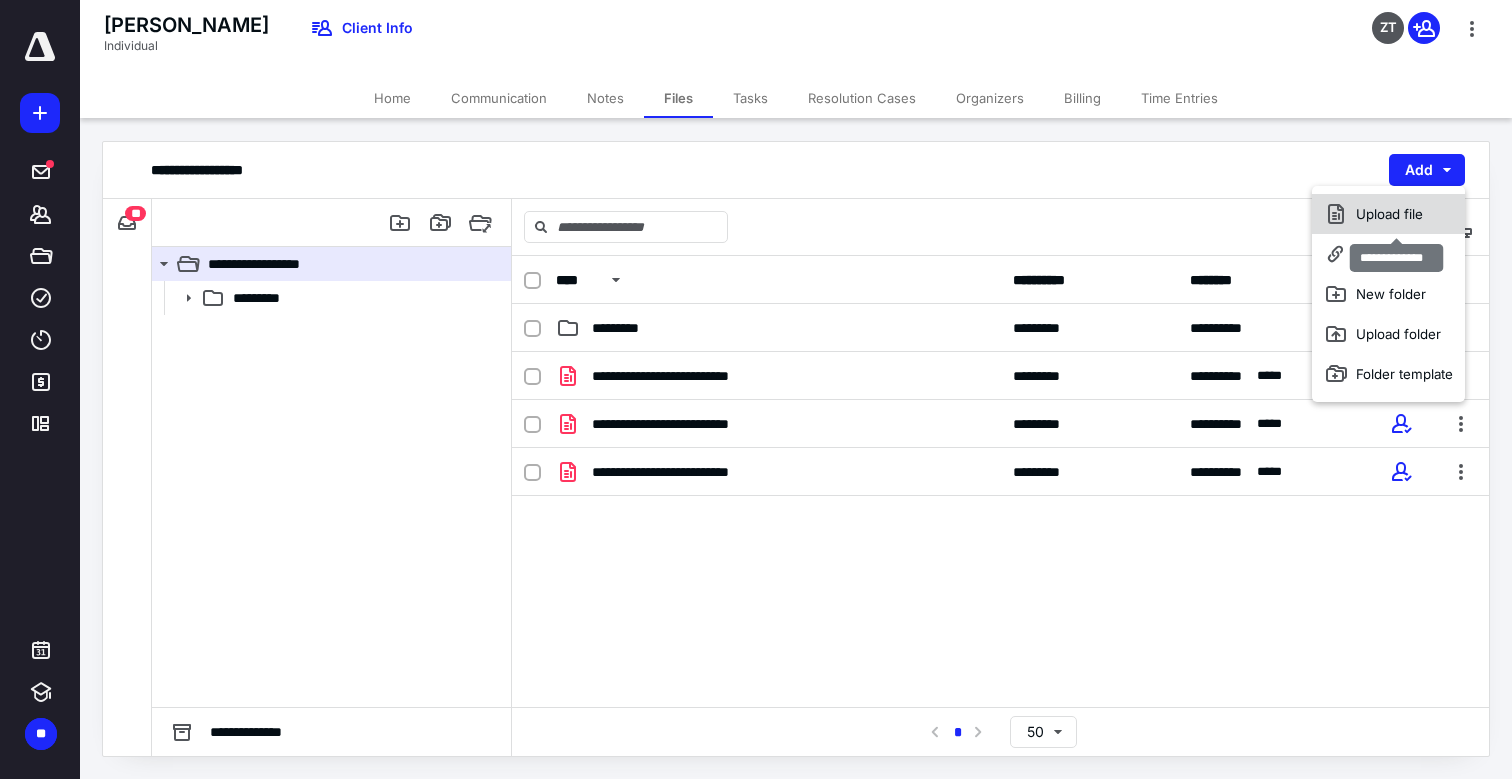 click 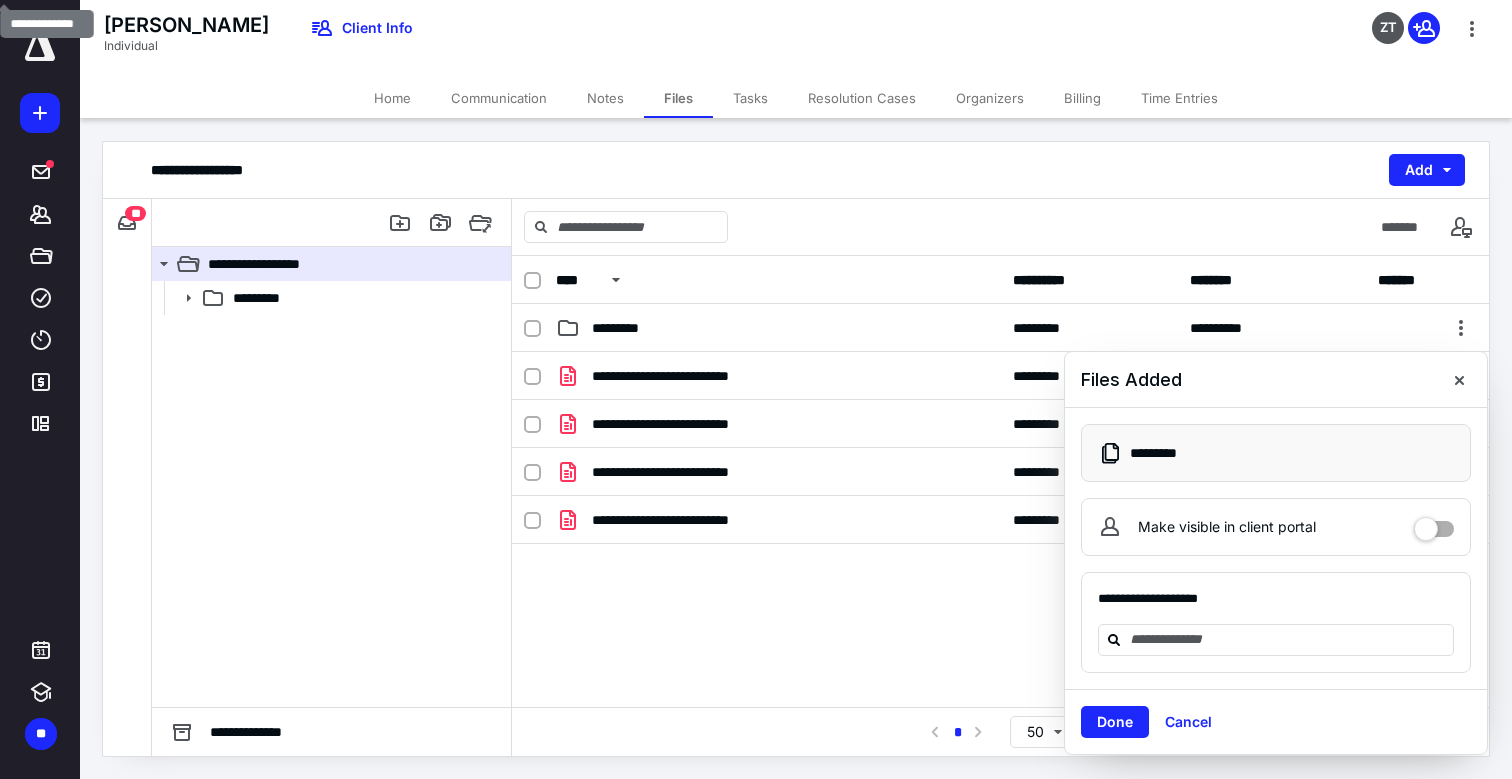 click on "Make visible in client portal" at bounding box center [1434, 524] 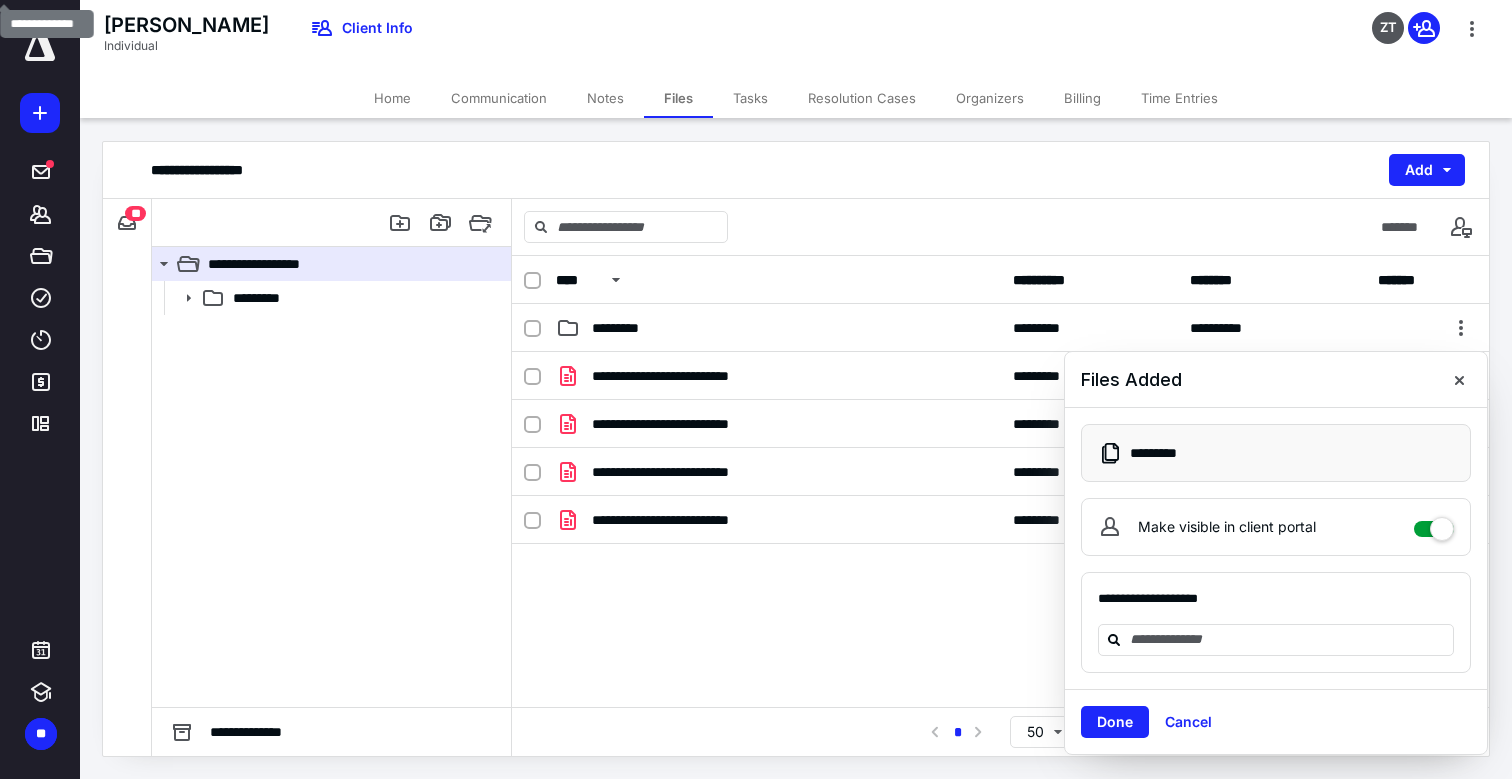 checkbox on "****" 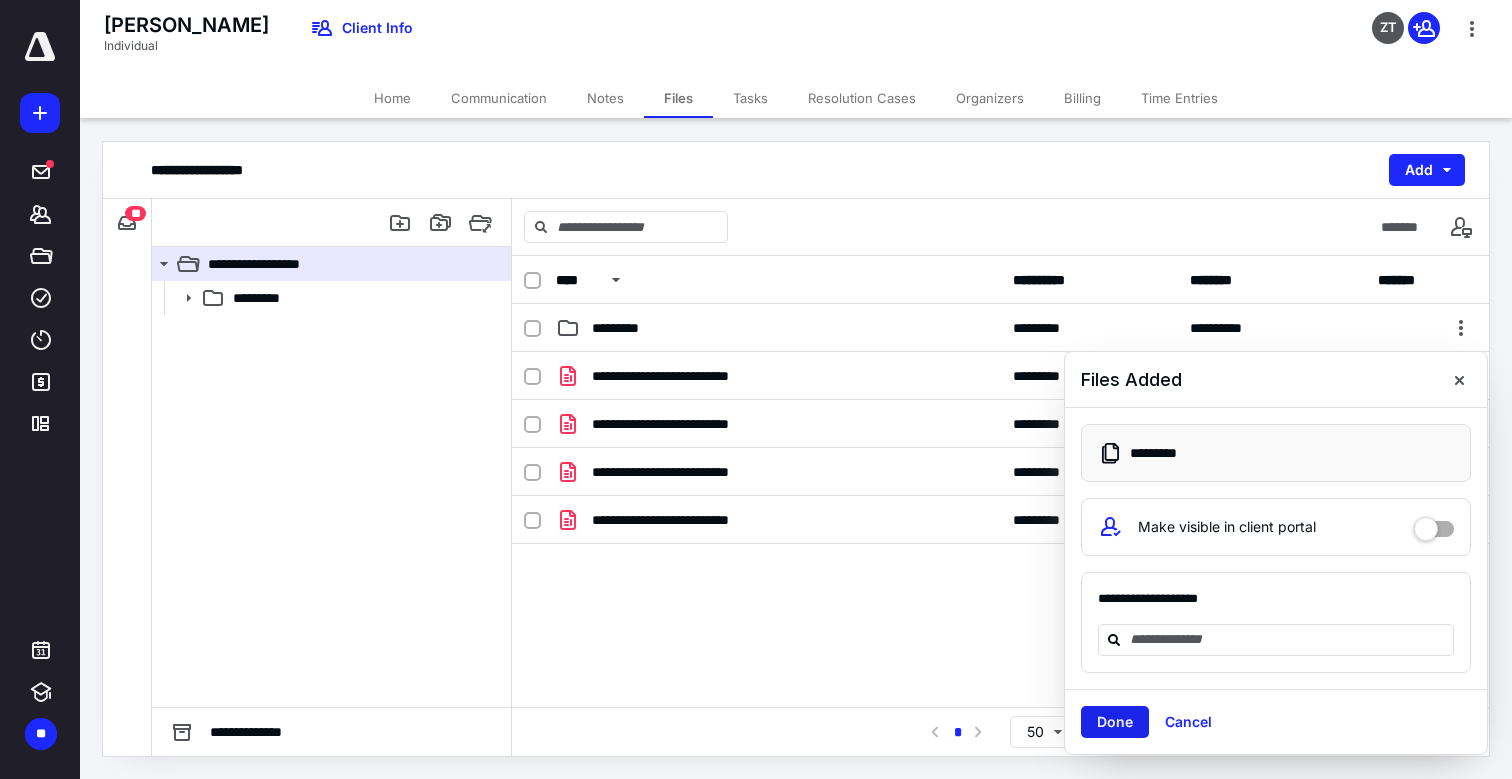 click on "Done" at bounding box center [1115, 722] 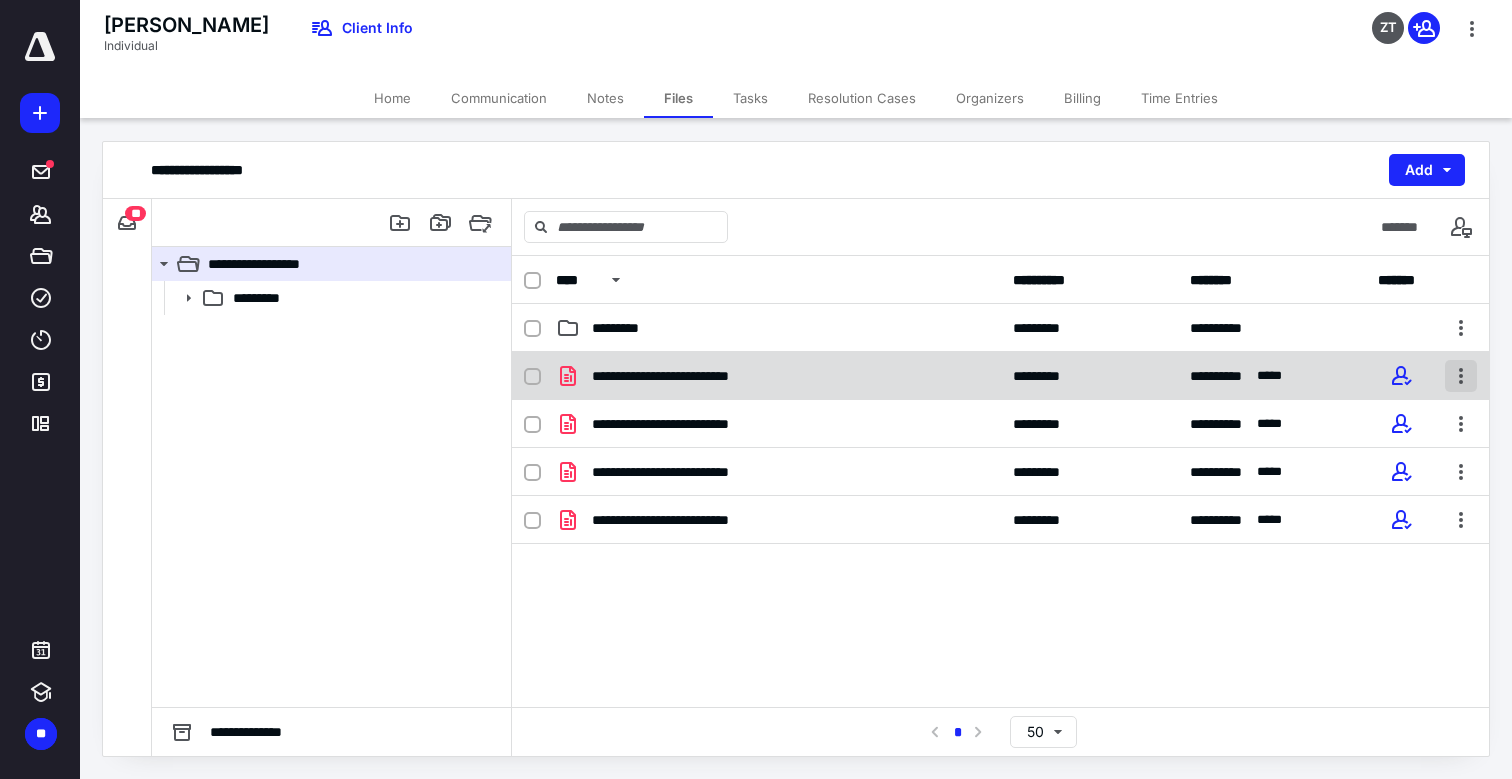 click at bounding box center [1461, 376] 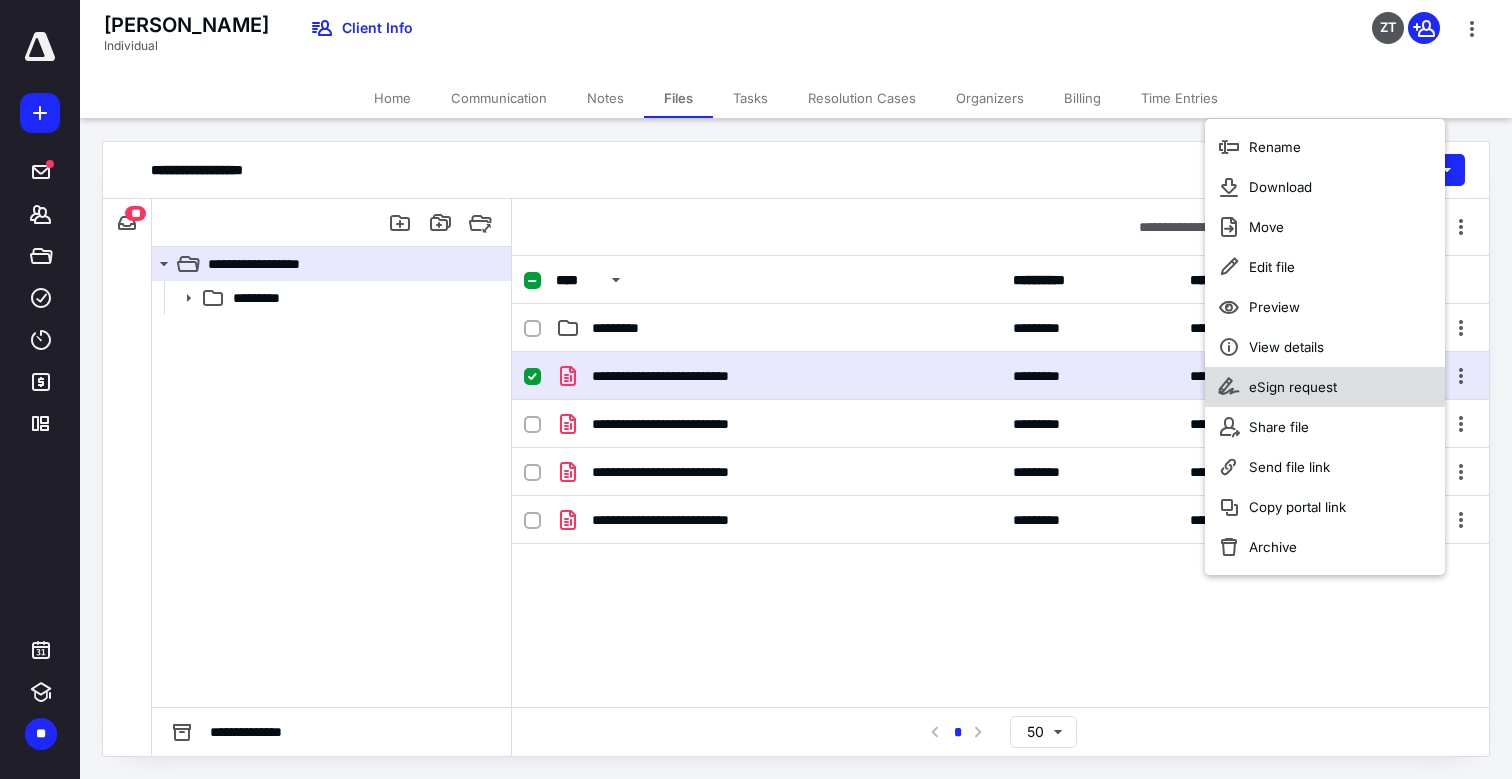 click on "eSign request" at bounding box center [1325, 387] 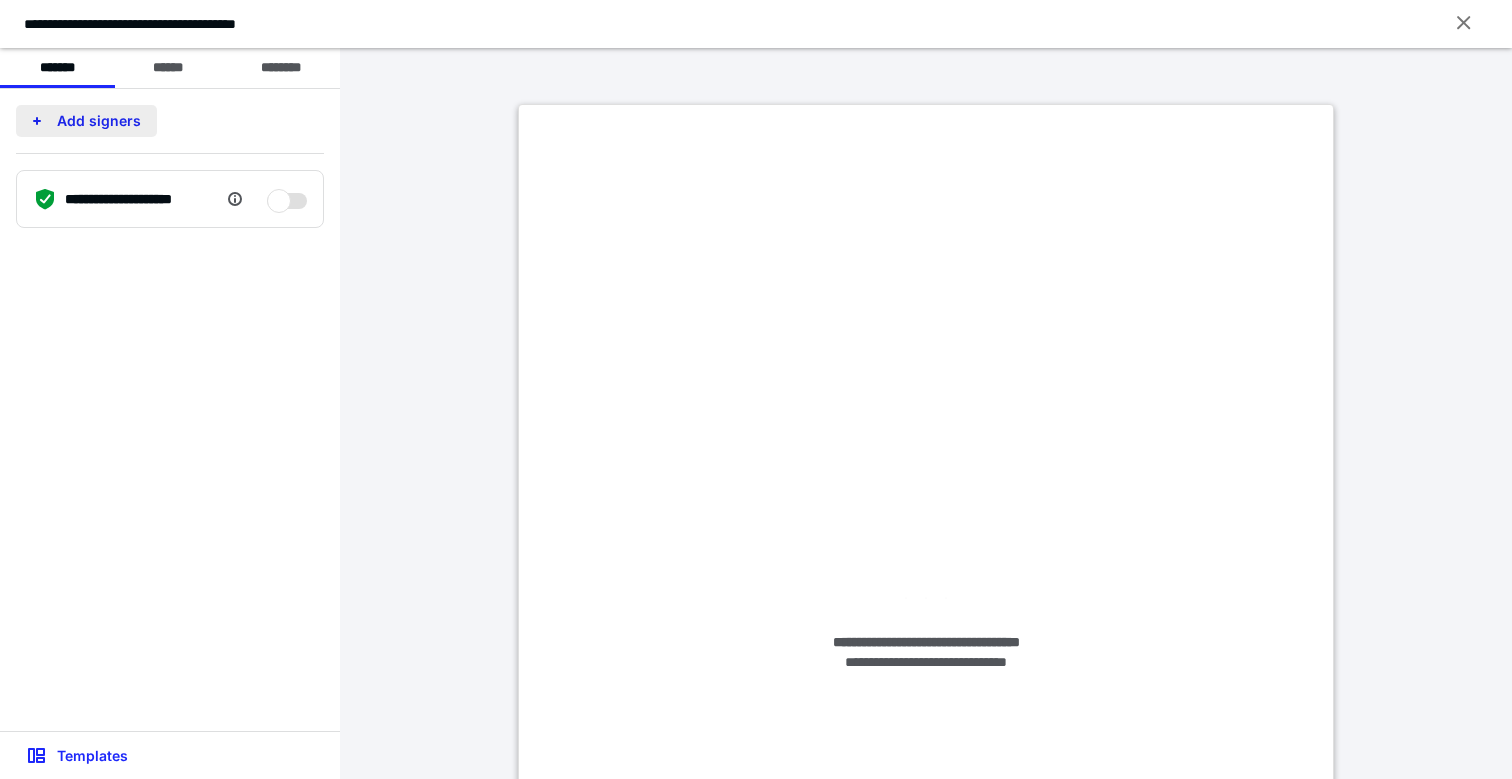 click on "Add signers" at bounding box center (86, 121) 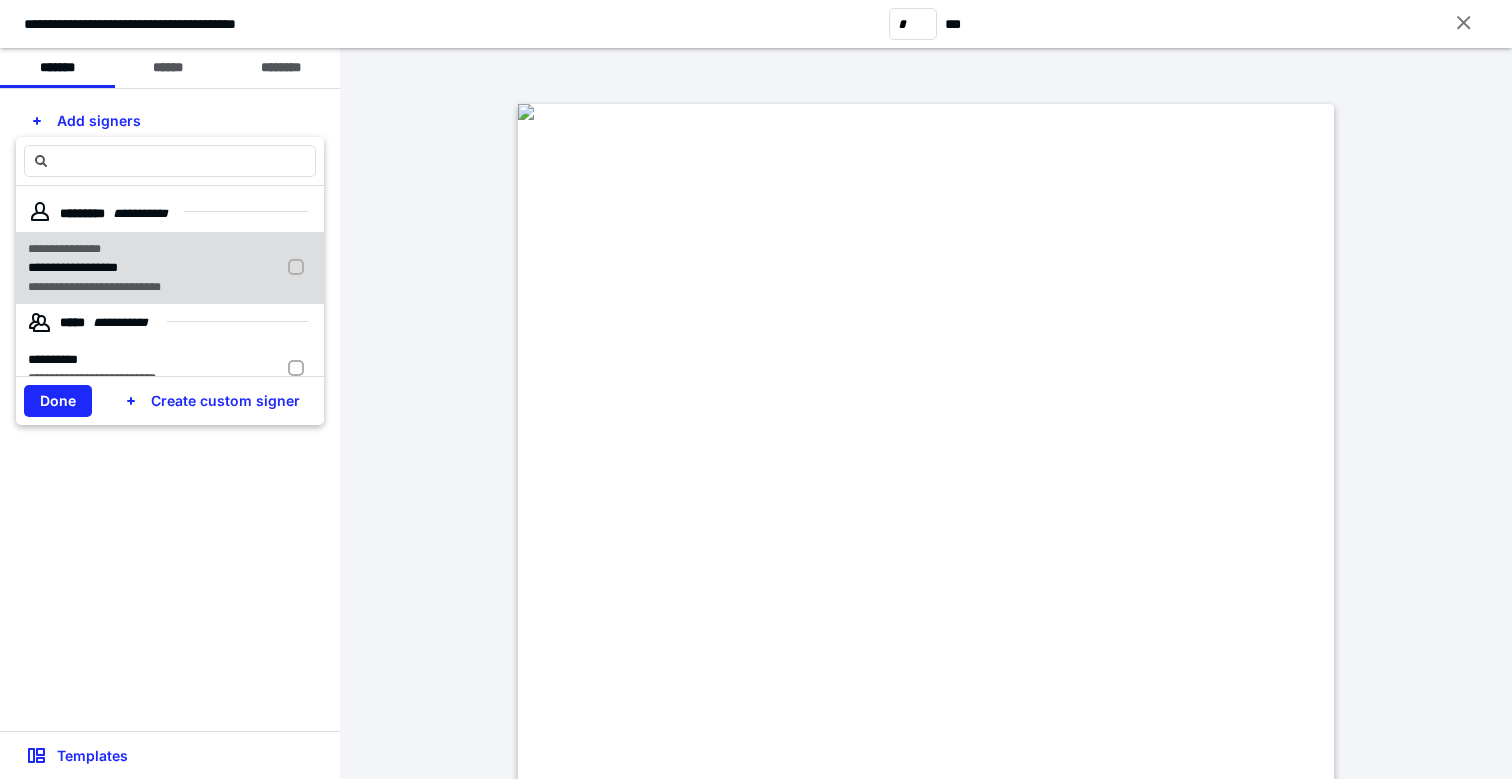 click on "**********" at bounding box center [117, 249] 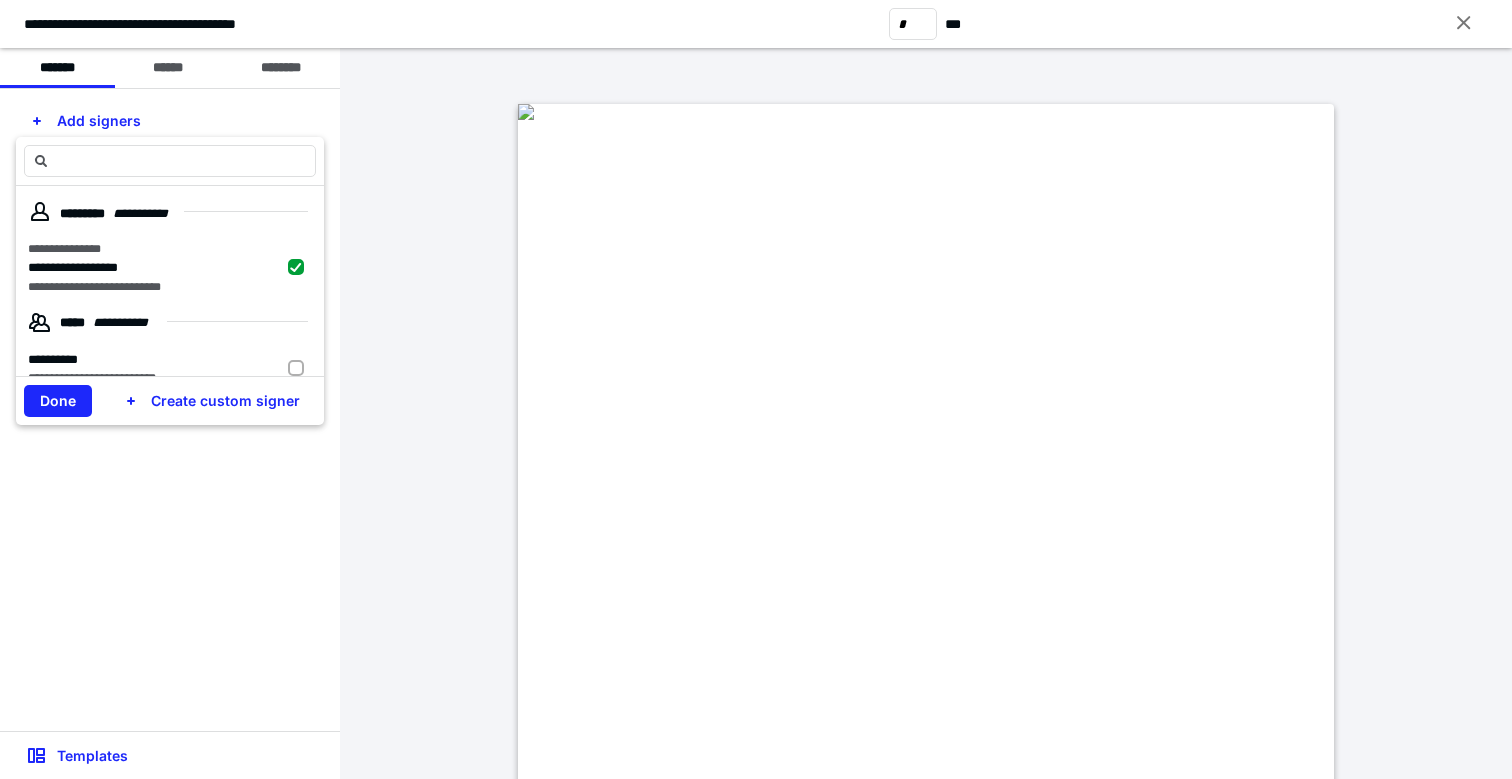 checkbox on "true" 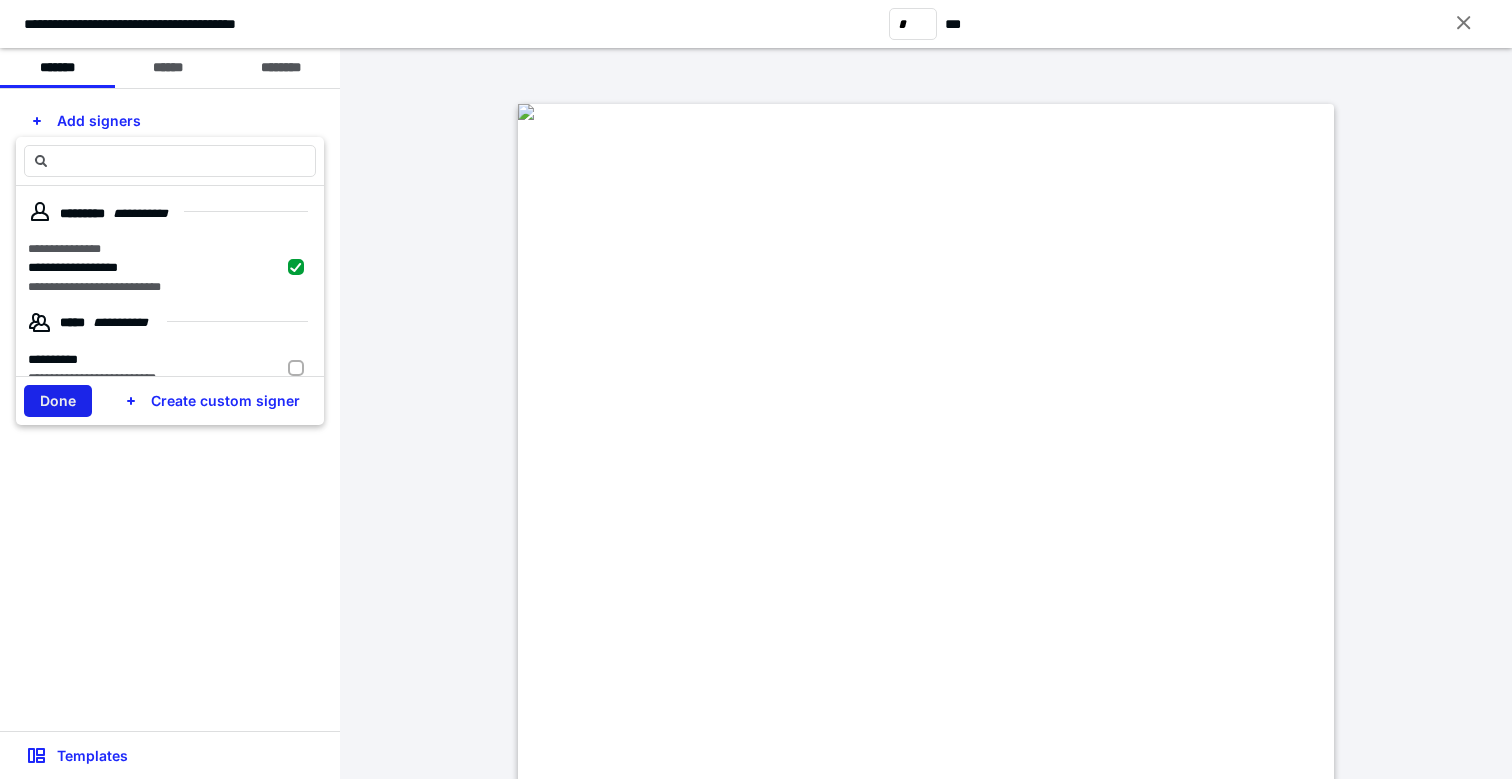 click on "Done" at bounding box center (58, 401) 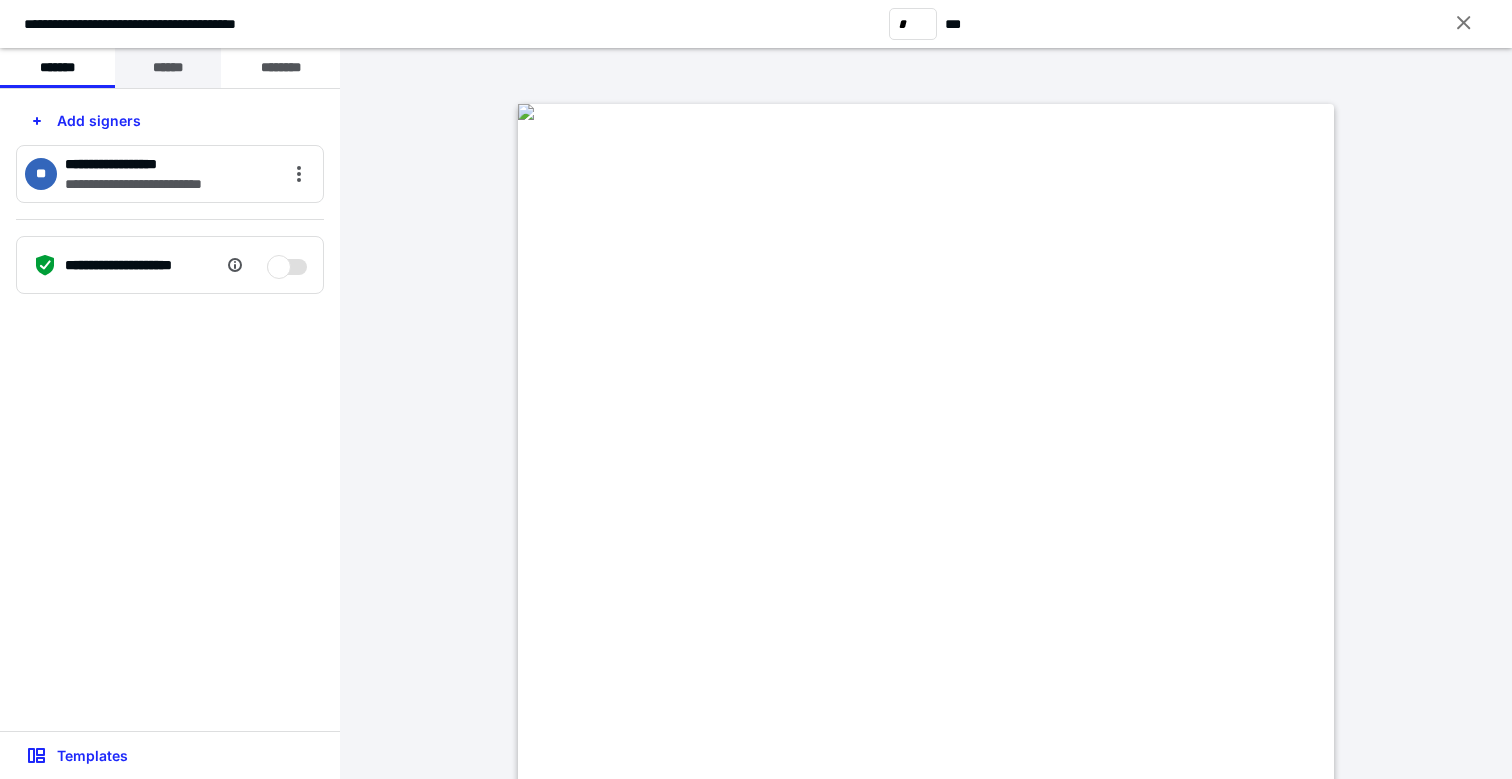 click on "******" at bounding box center [168, 68] 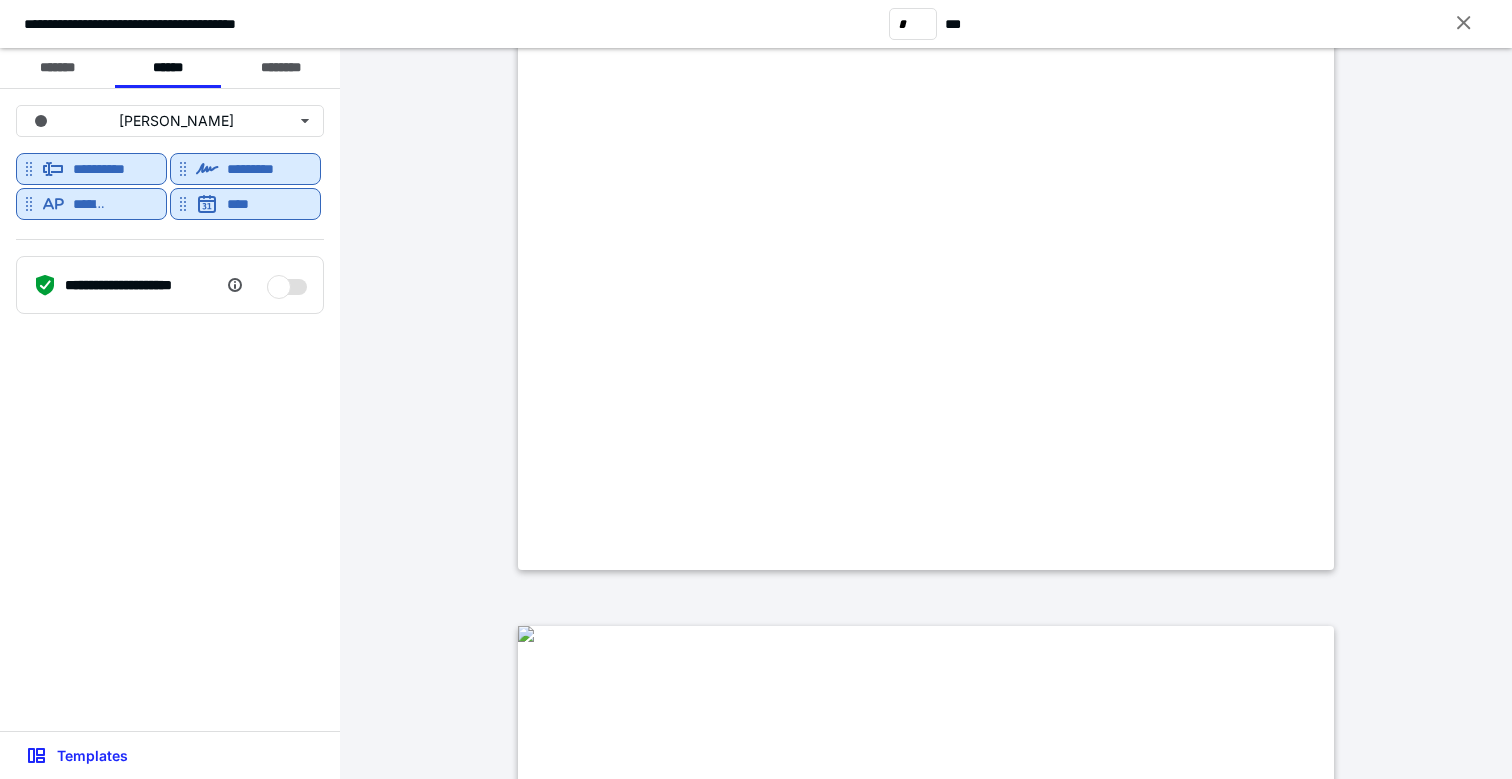 type on "*" 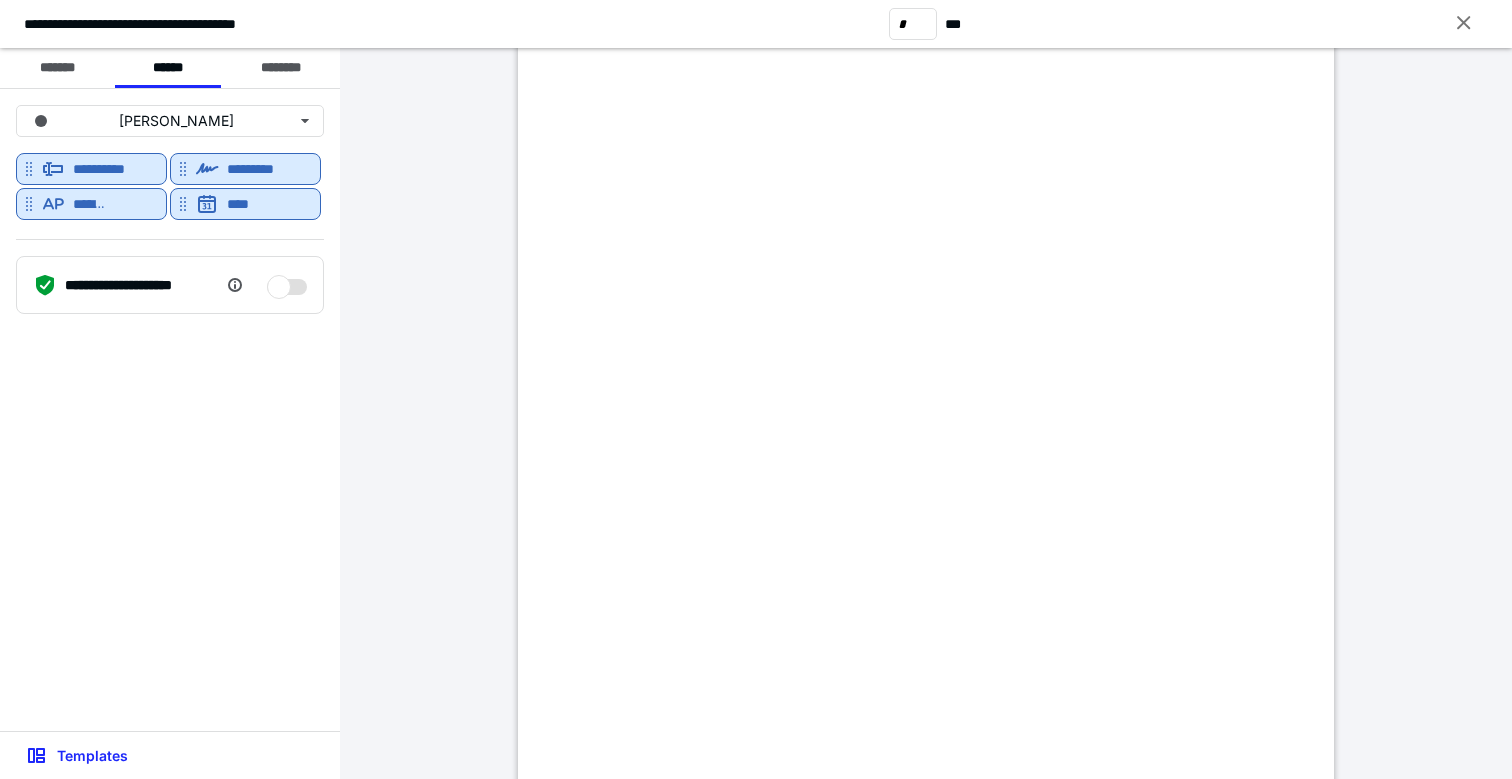 scroll, scrollTop: 1411, scrollLeft: 0, axis: vertical 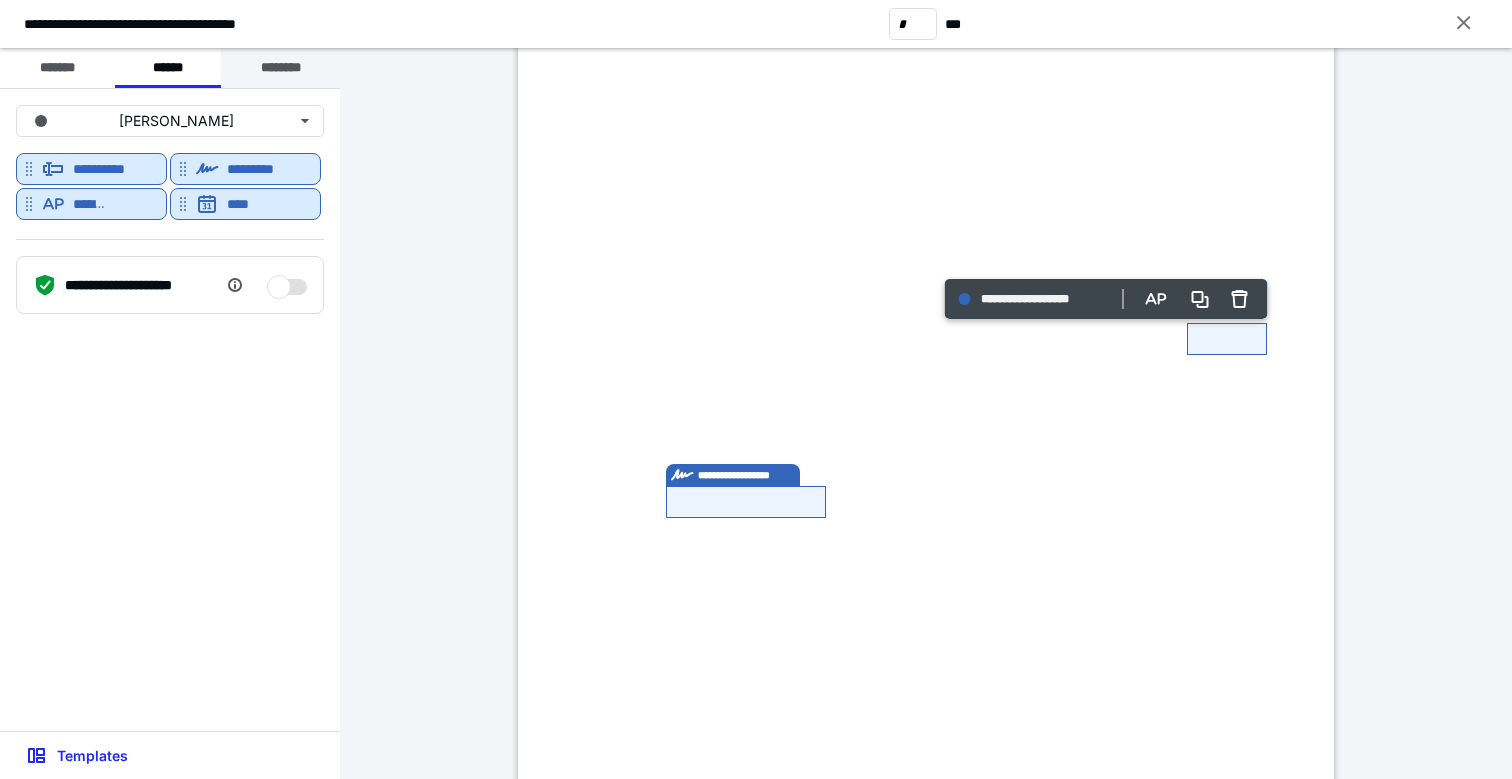 click on "********" at bounding box center [280, 68] 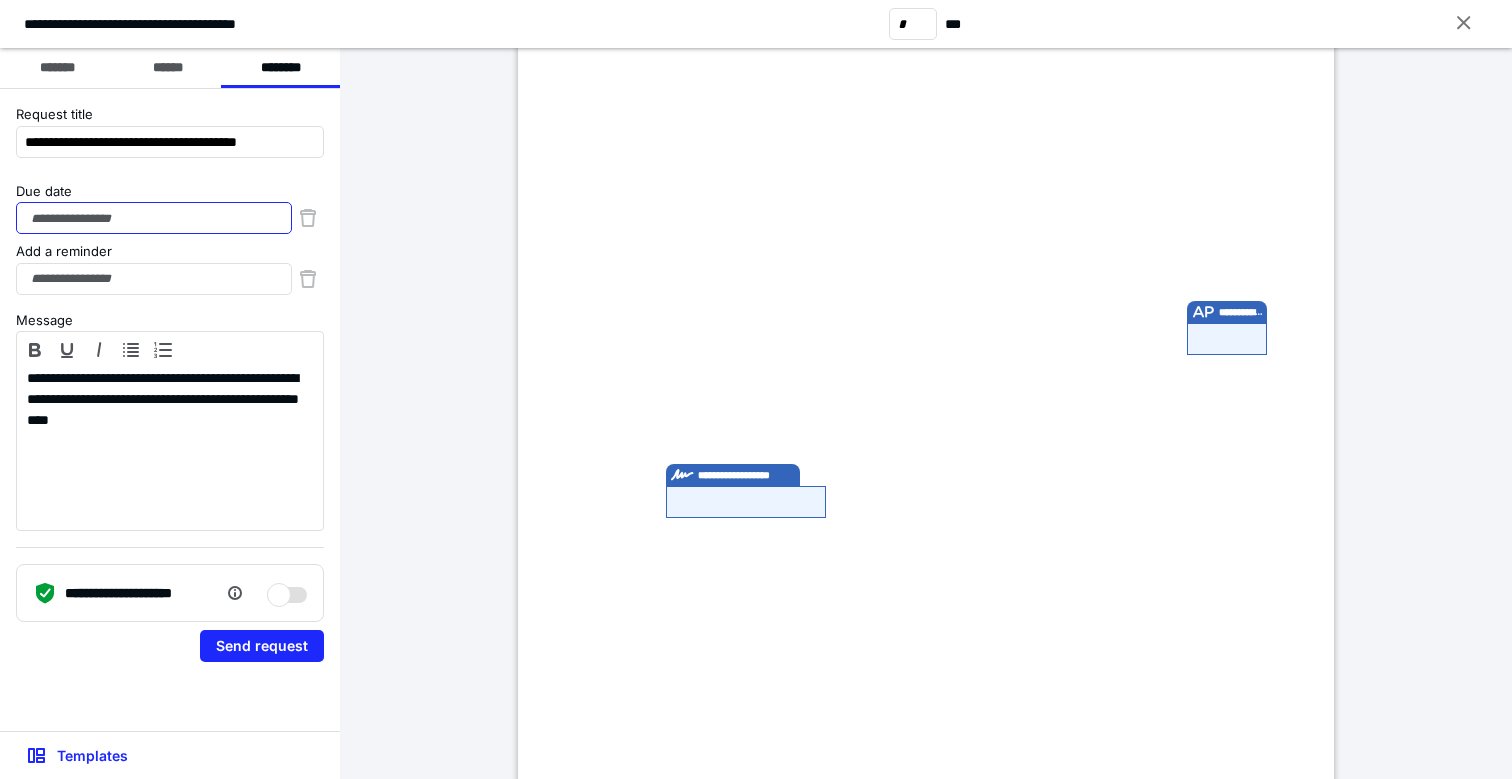 click on "Due date" at bounding box center (154, 218) 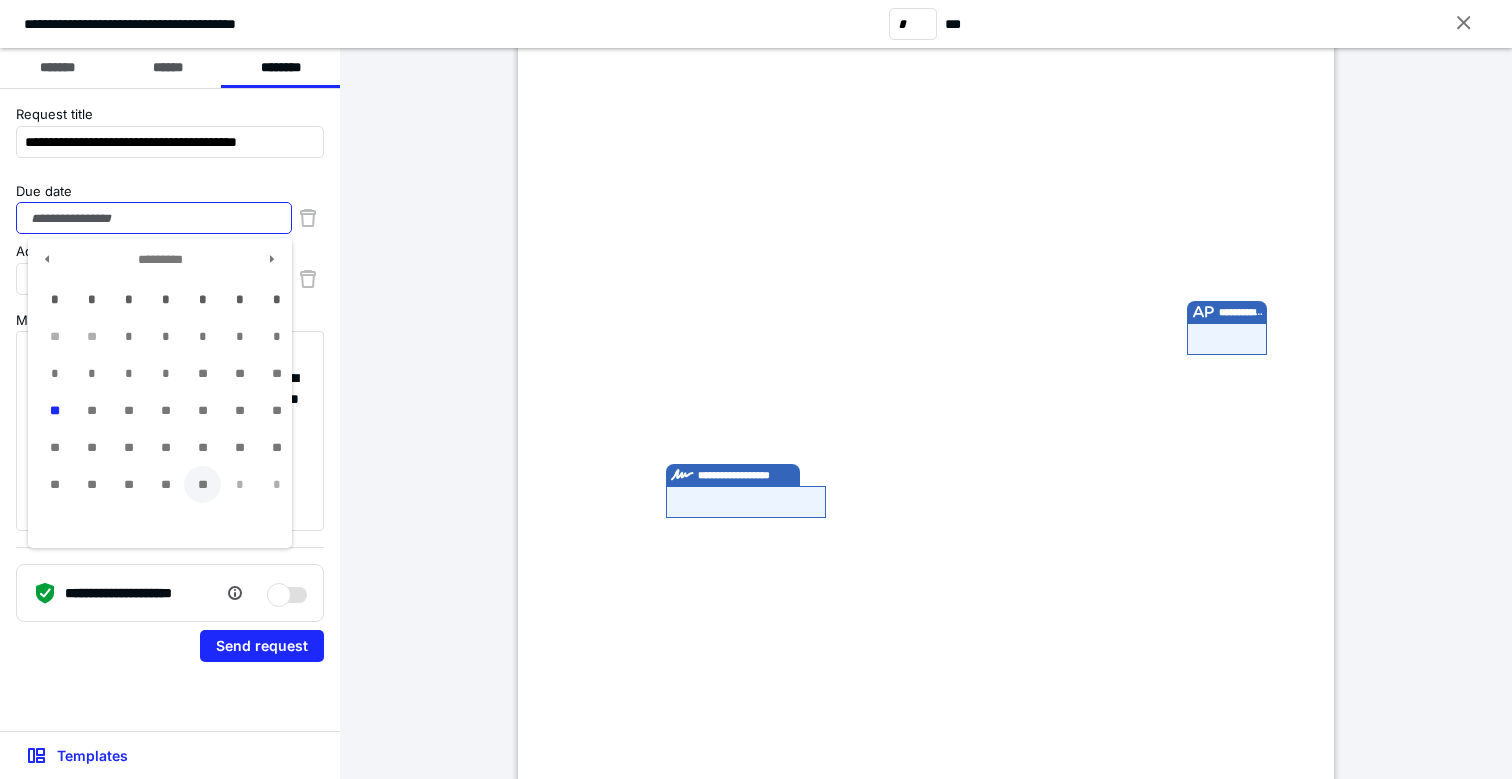 click on "**" at bounding box center [202, 484] 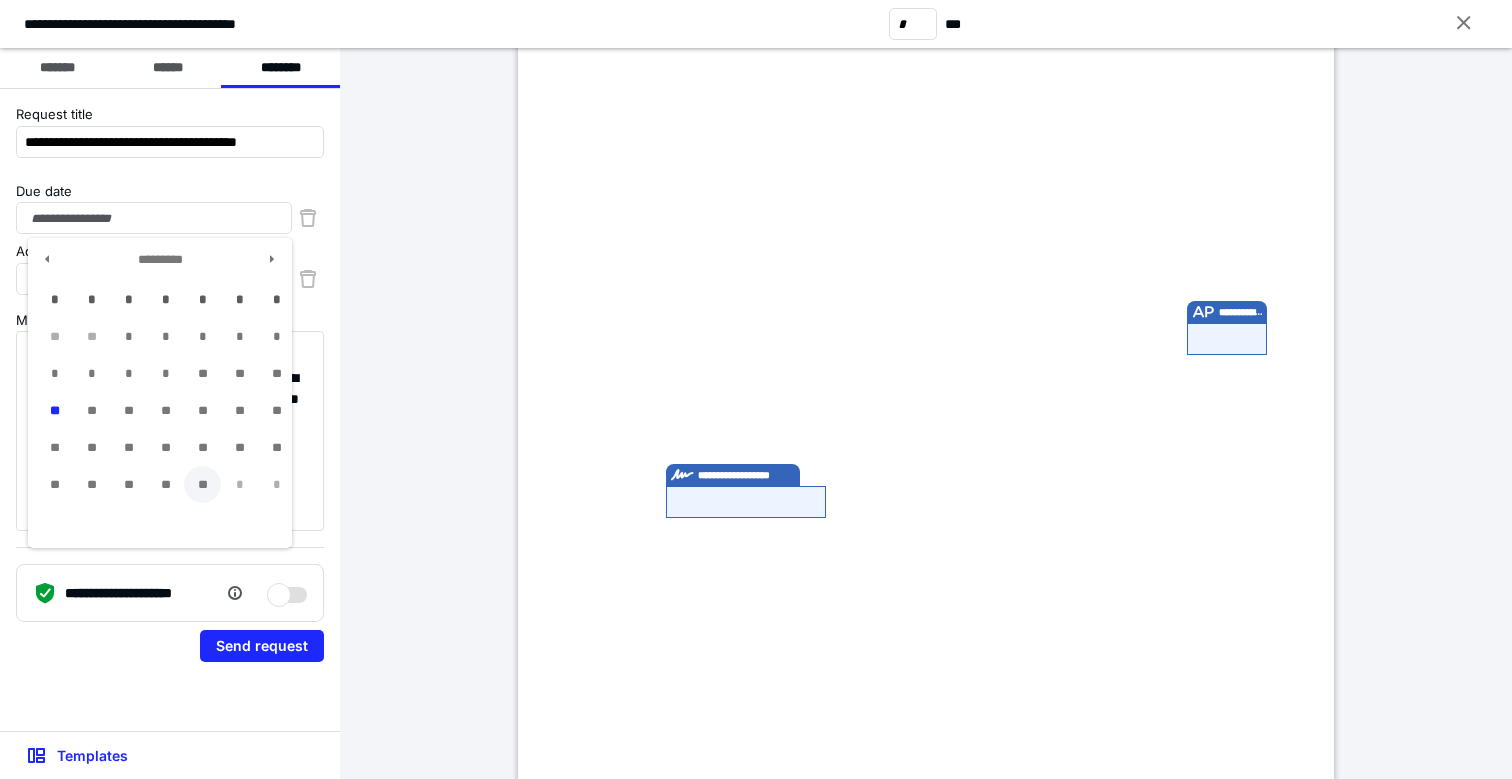 type on "**********" 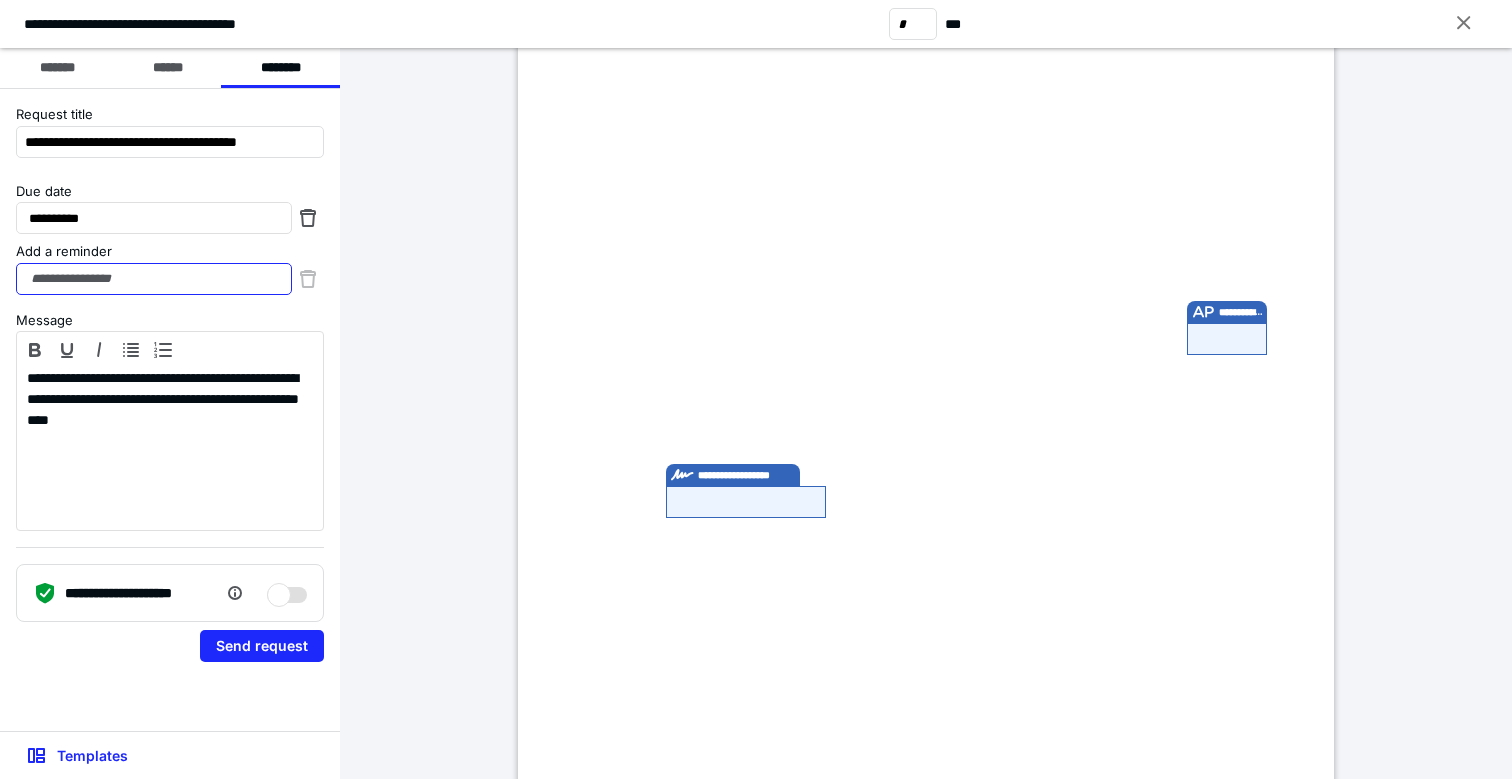 click on "Add a reminder" at bounding box center [154, 279] 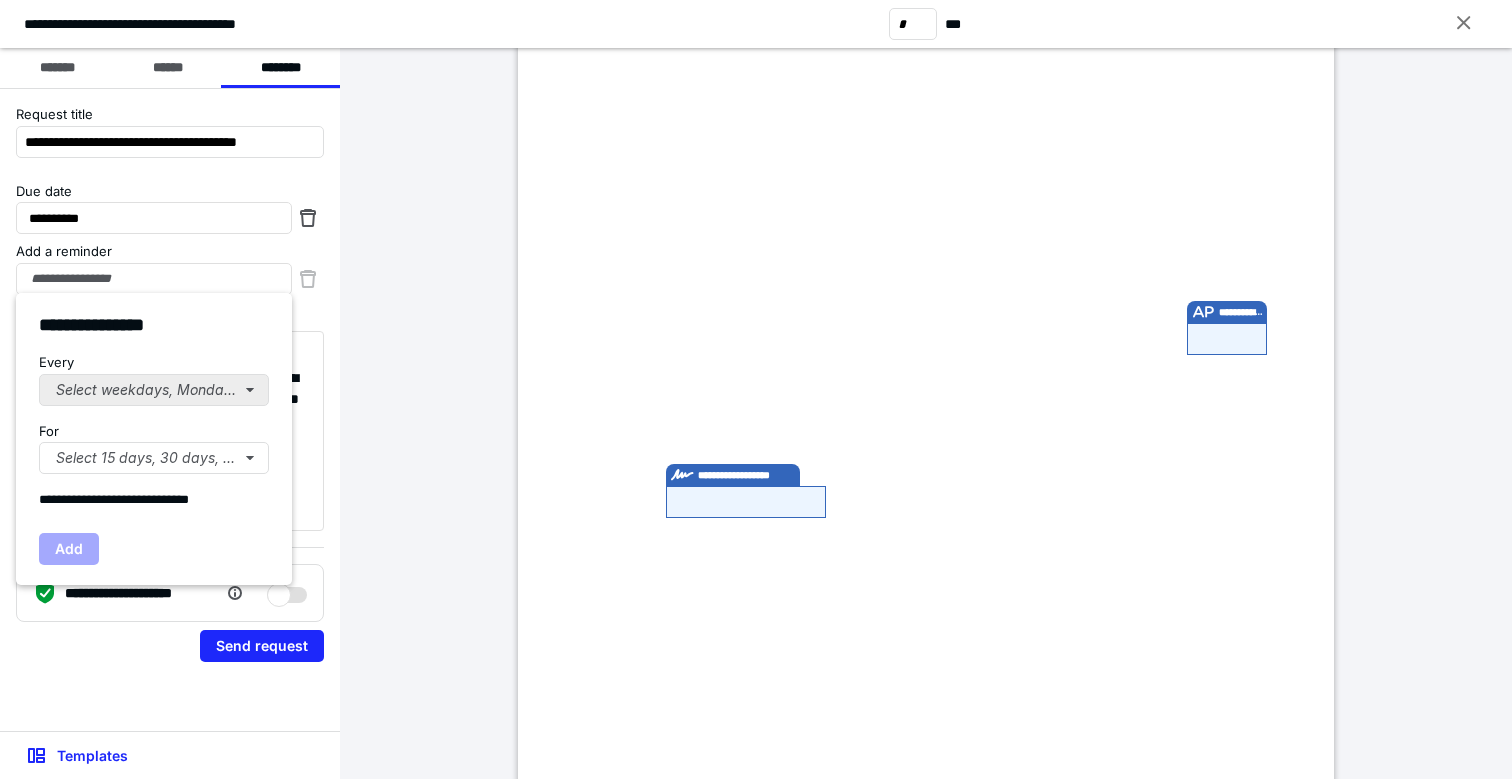 click on "Select weekdays, Mondays, or Tues..." at bounding box center [154, 390] 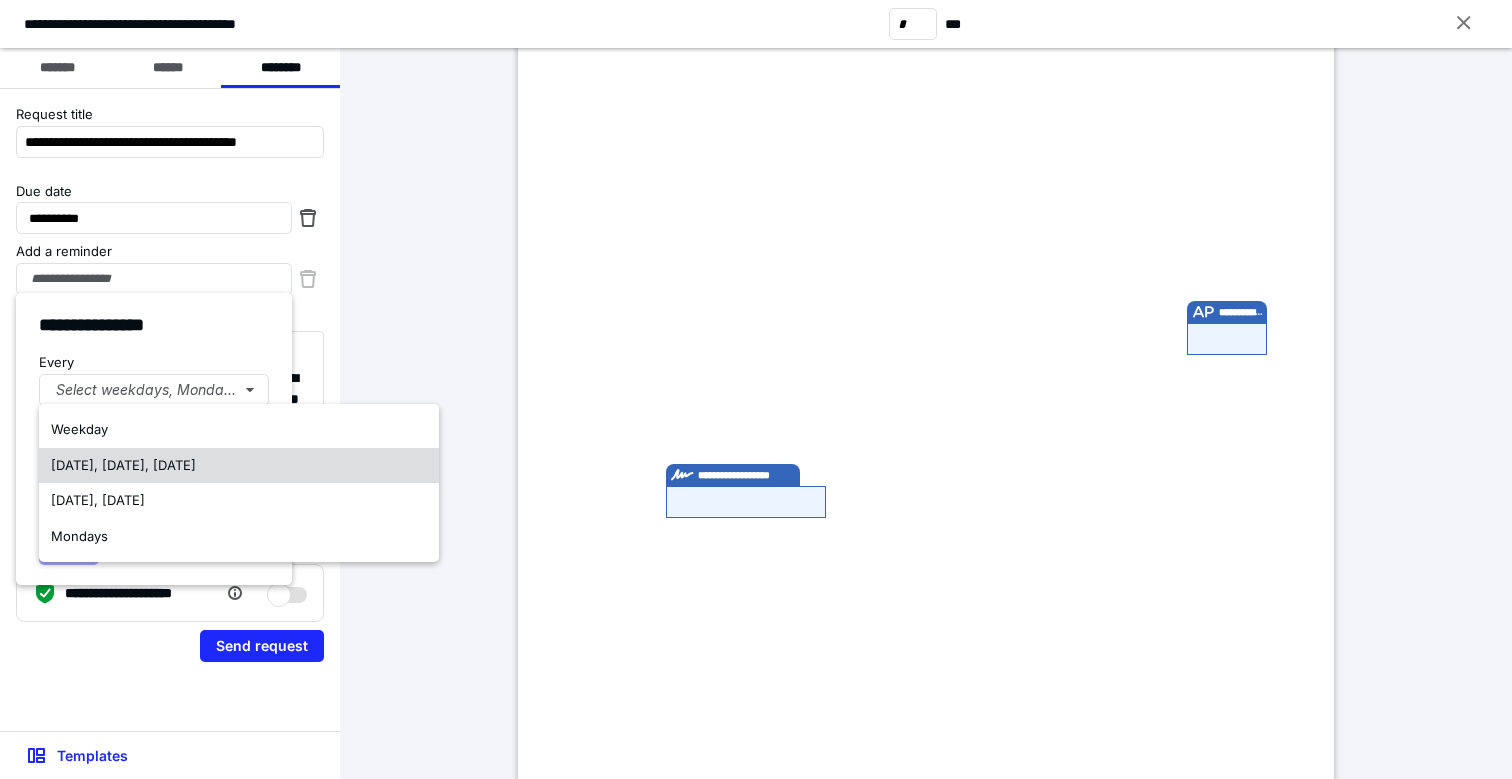 click on "[DATE], [DATE], [DATE]" at bounding box center (123, 465) 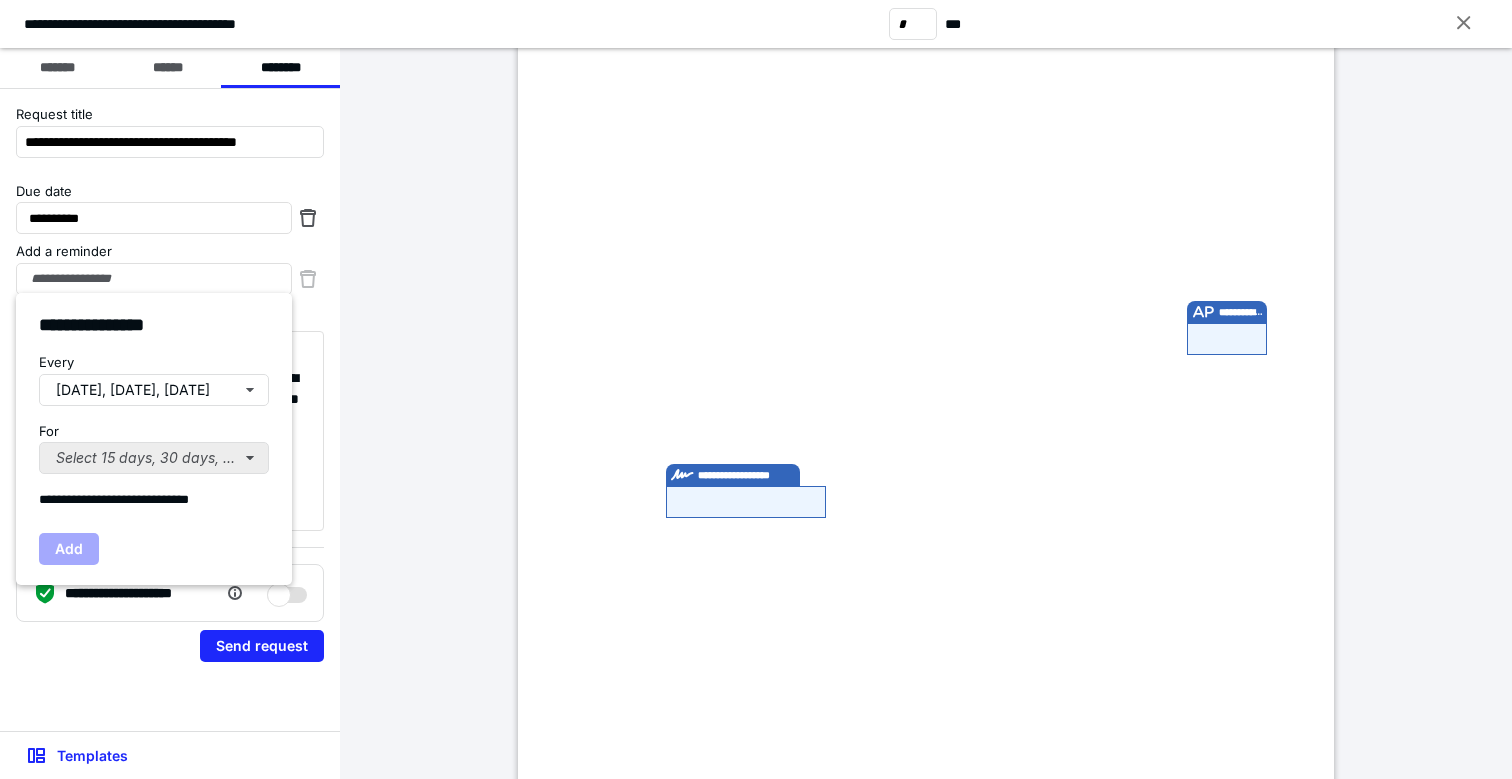 click on "Select 15 days, 30 days, or 45 days..." at bounding box center (154, 458) 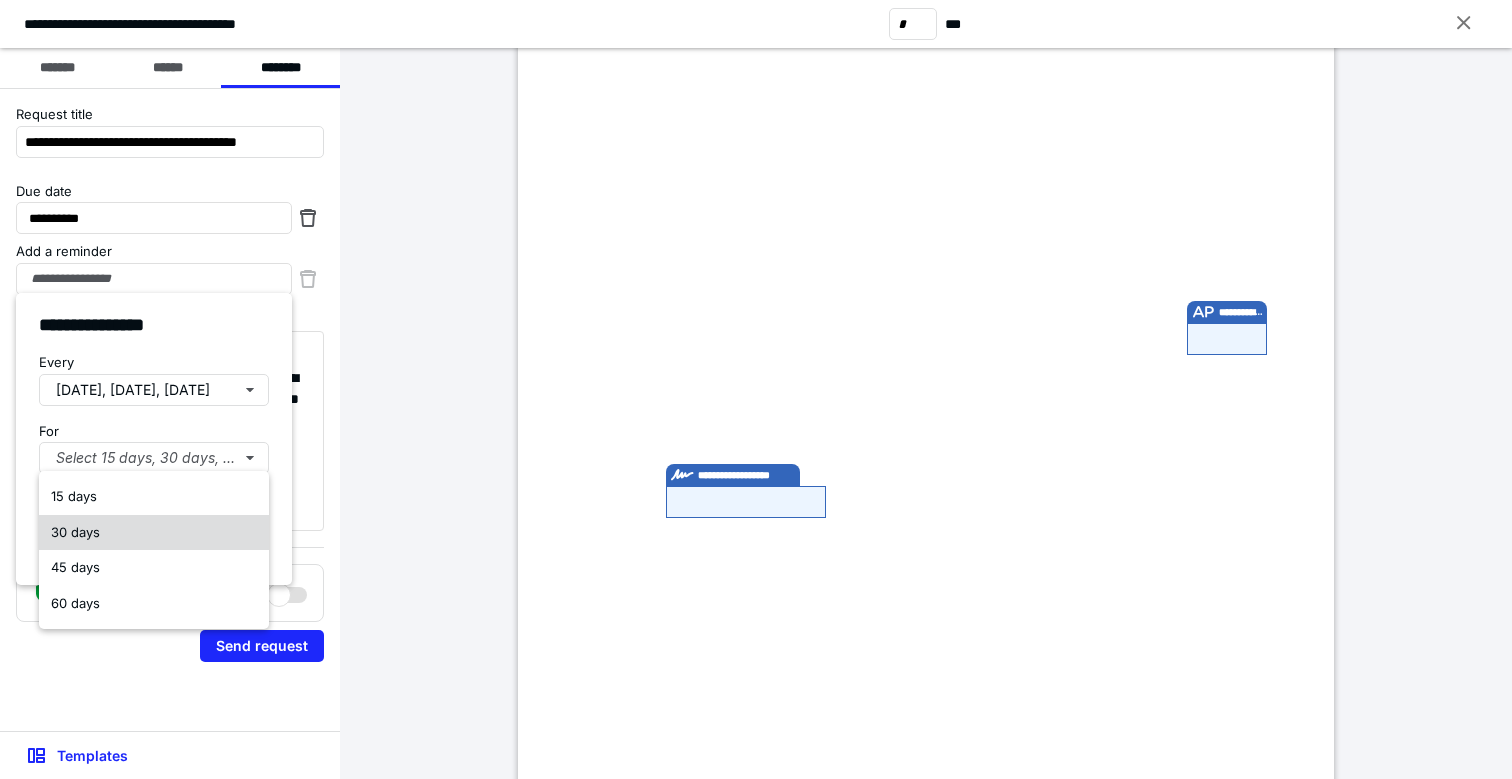click on "30 days" at bounding box center [75, 532] 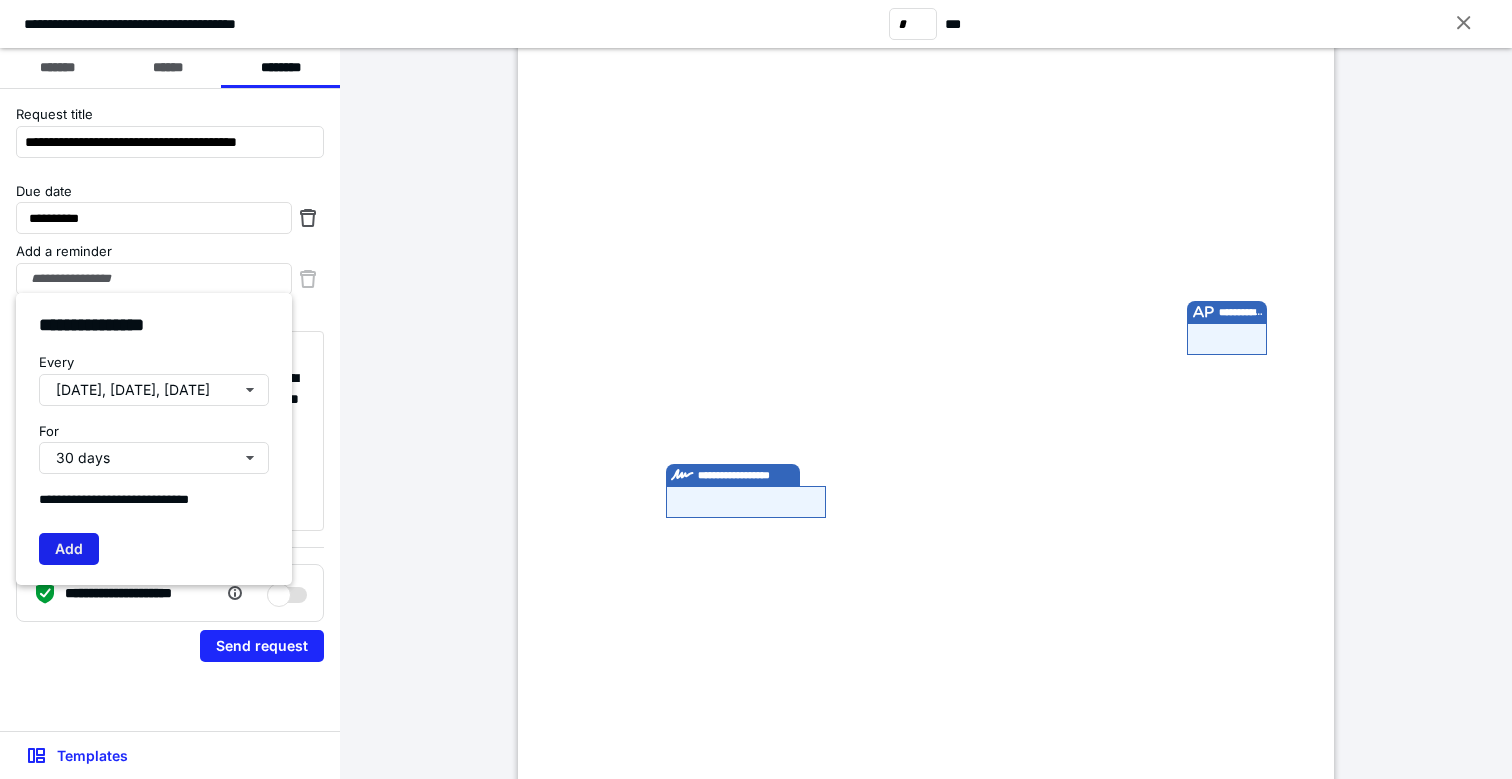 click on "Add" at bounding box center [69, 549] 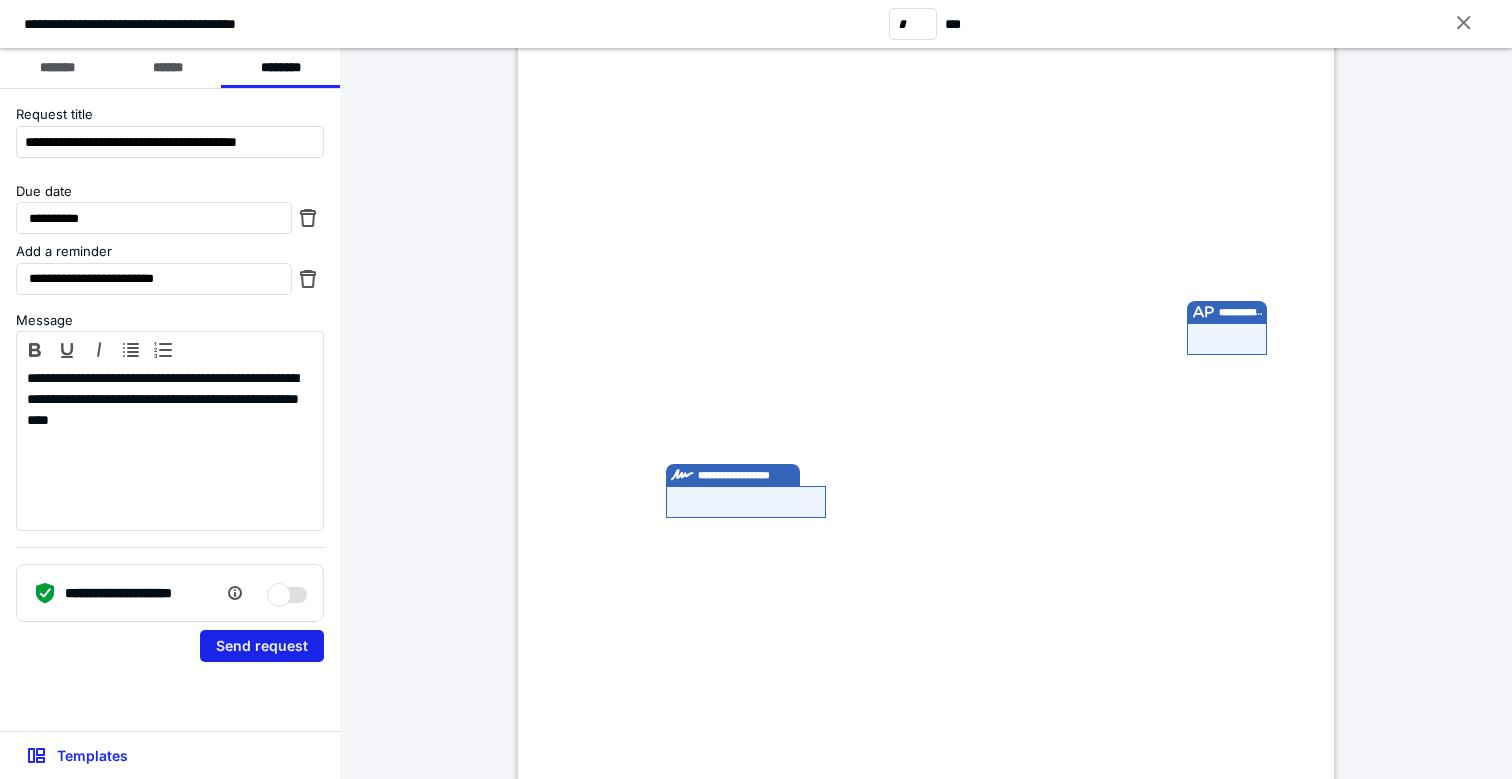 click on "Send request" at bounding box center [262, 646] 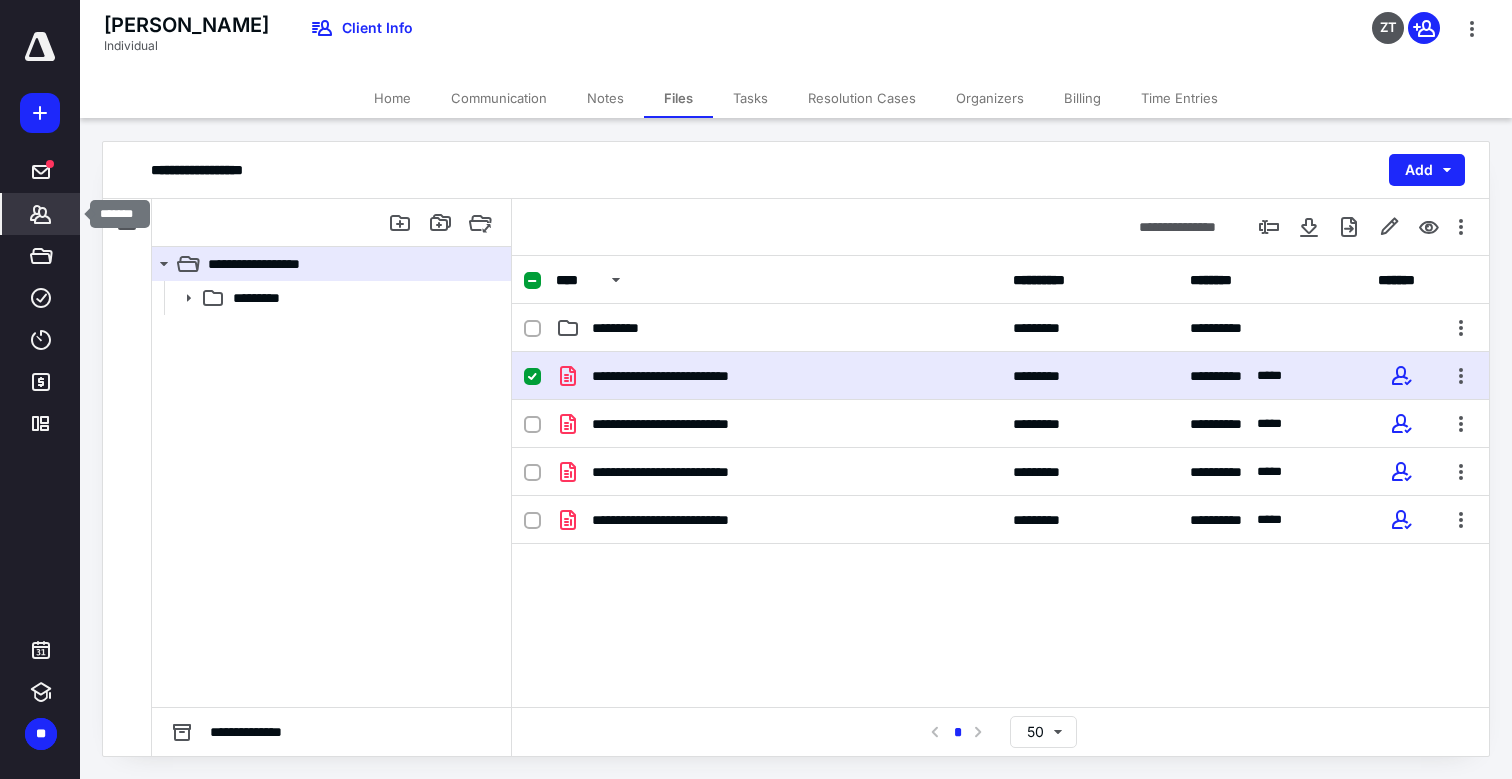 click 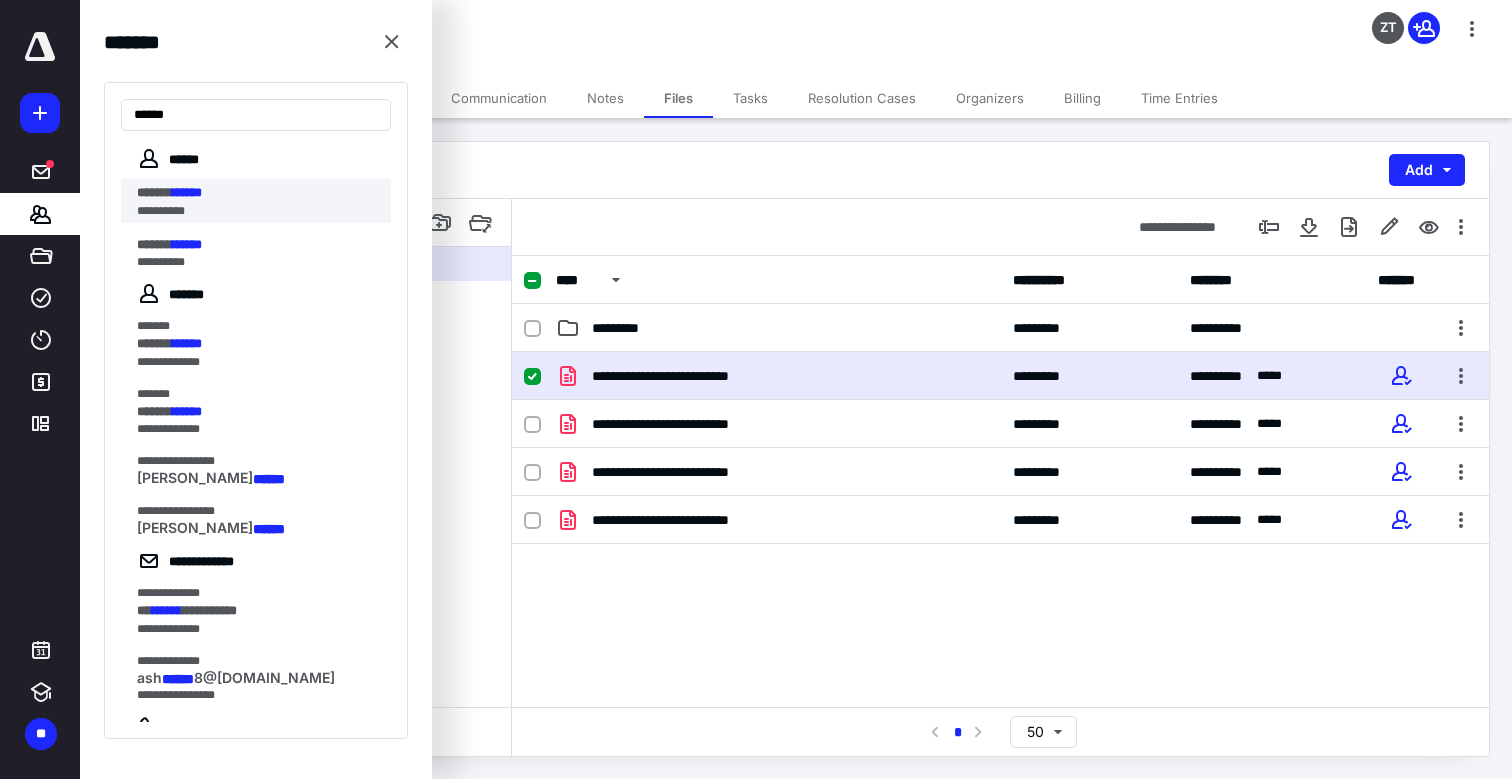 type on "******" 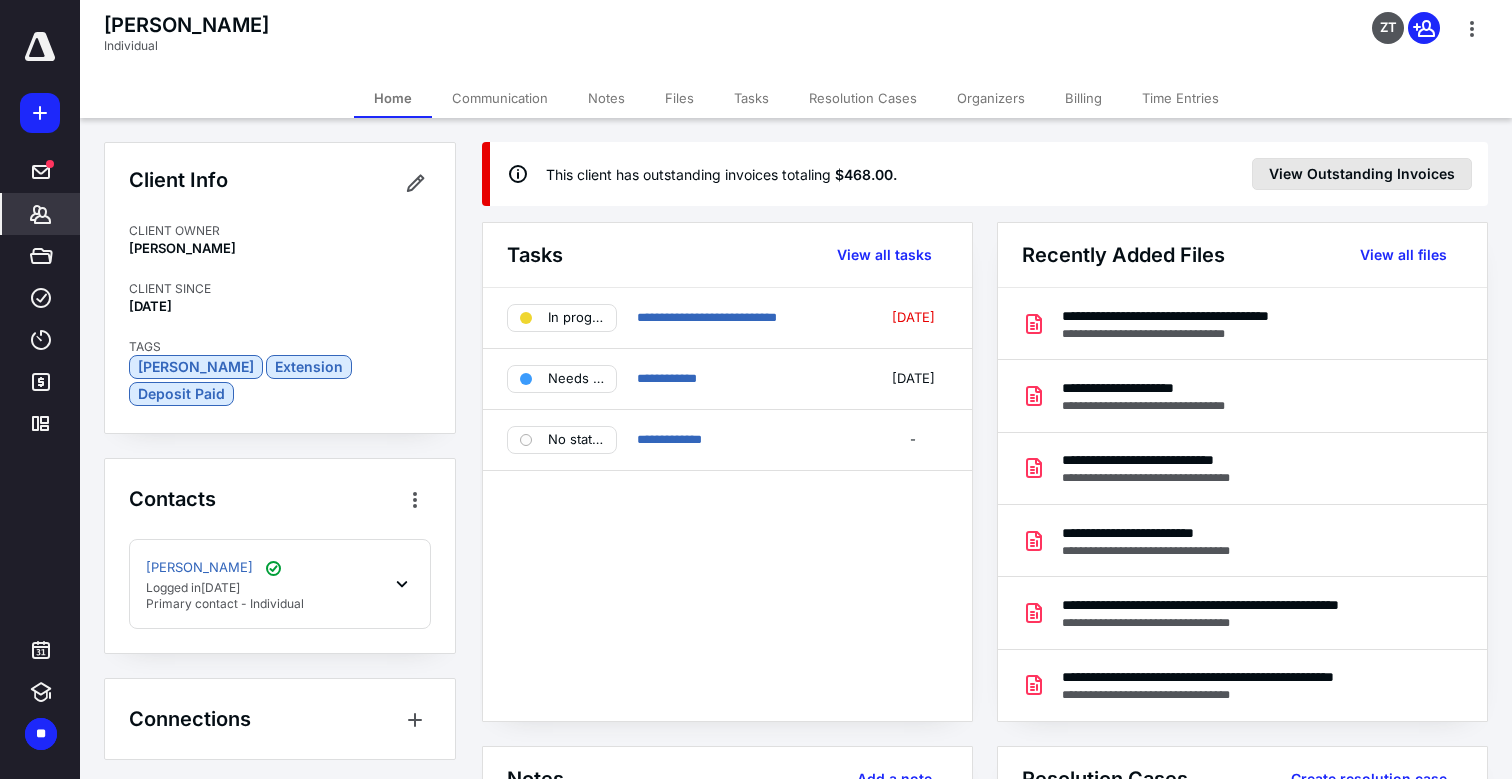 click on "View Outstanding Invoices" at bounding box center (1362, 174) 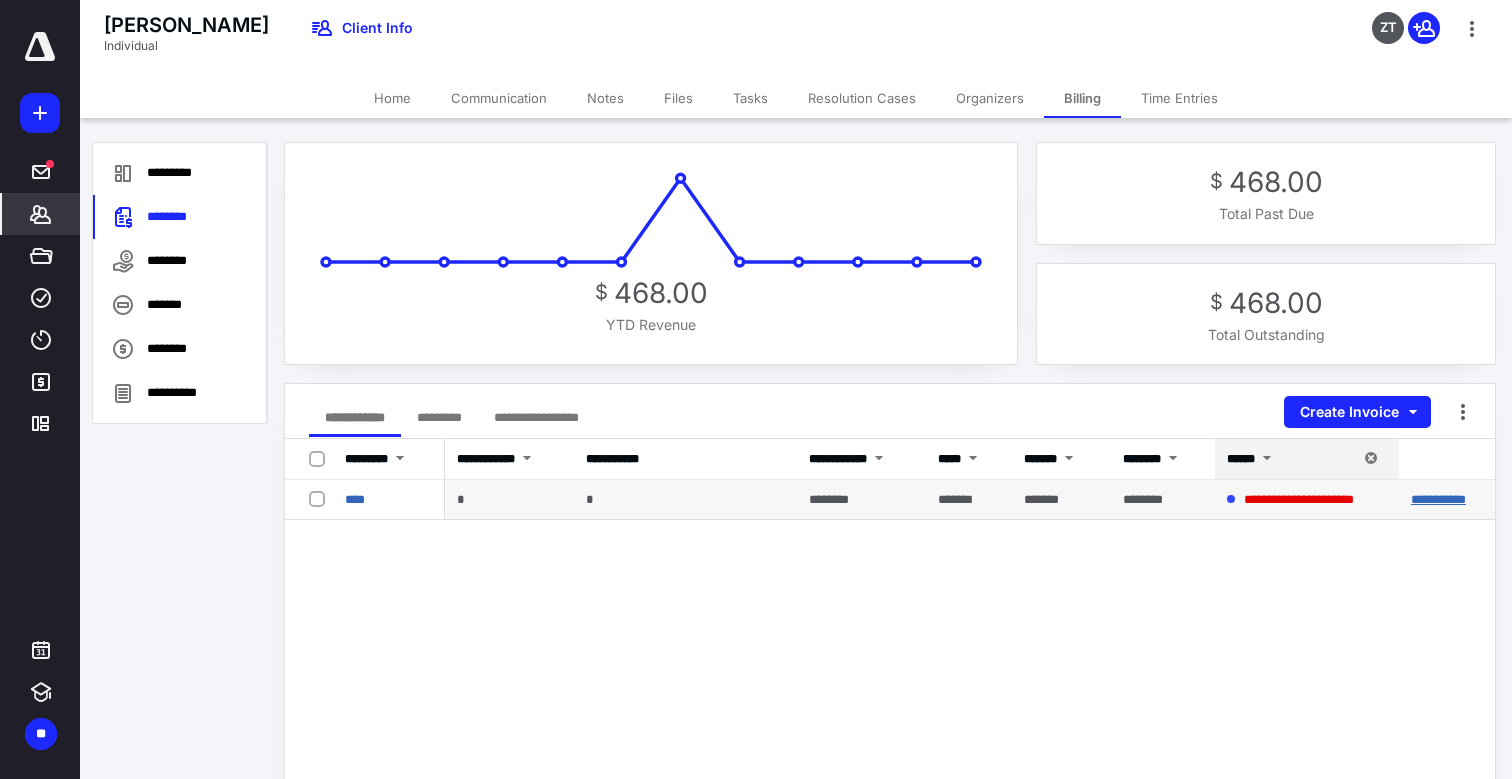 click on "**********" at bounding box center (1438, 499) 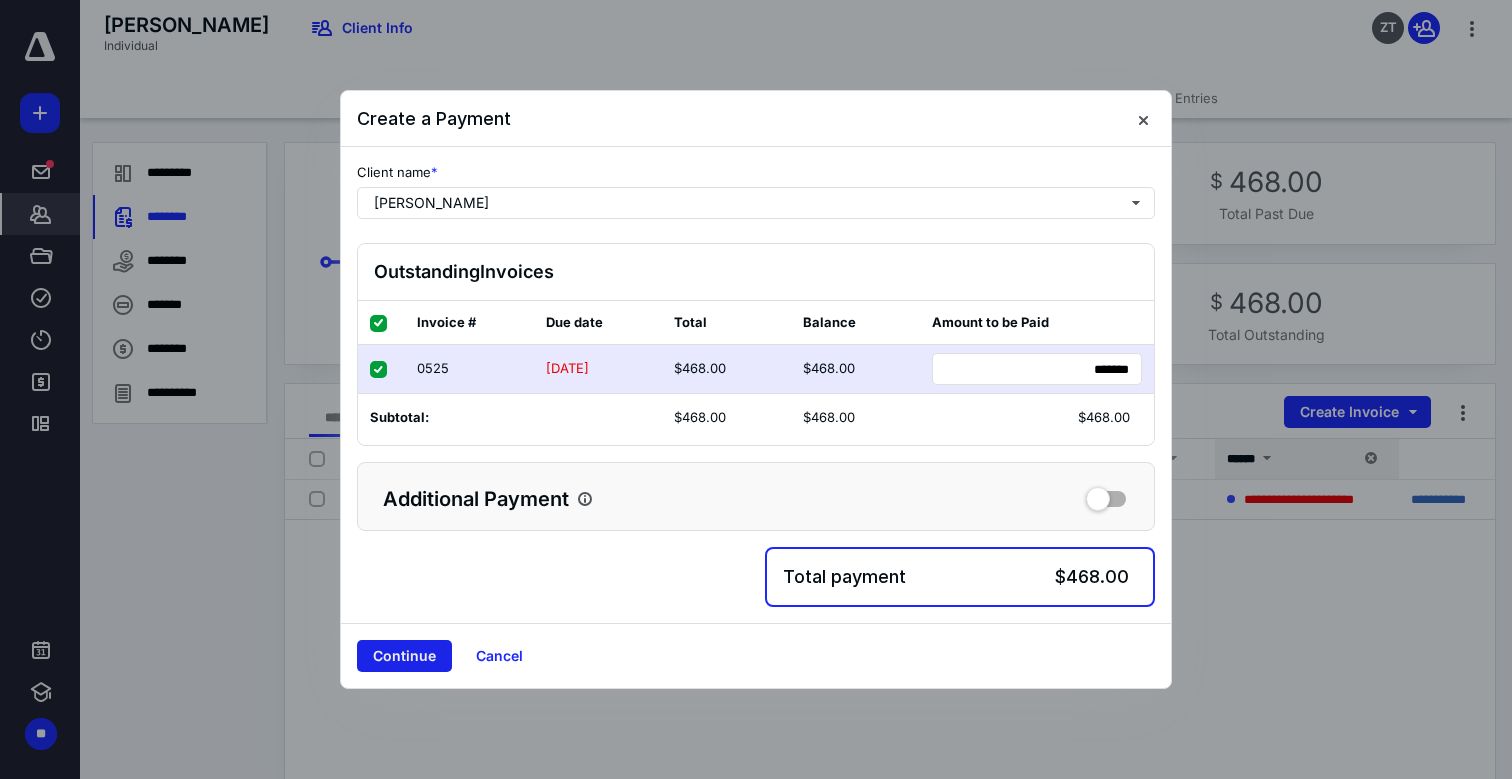 click on "Continue" at bounding box center [404, 656] 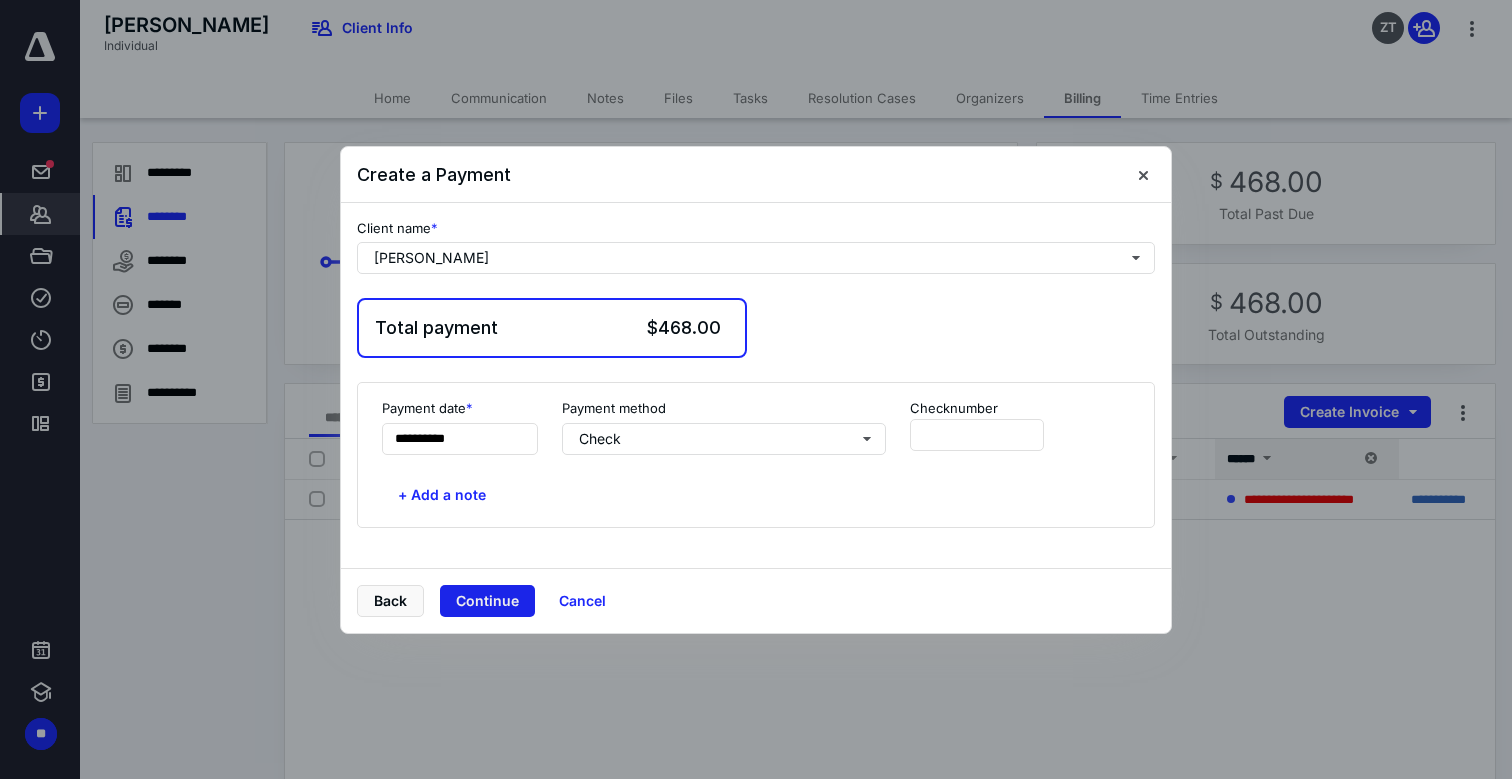 click on "Continue" at bounding box center [487, 601] 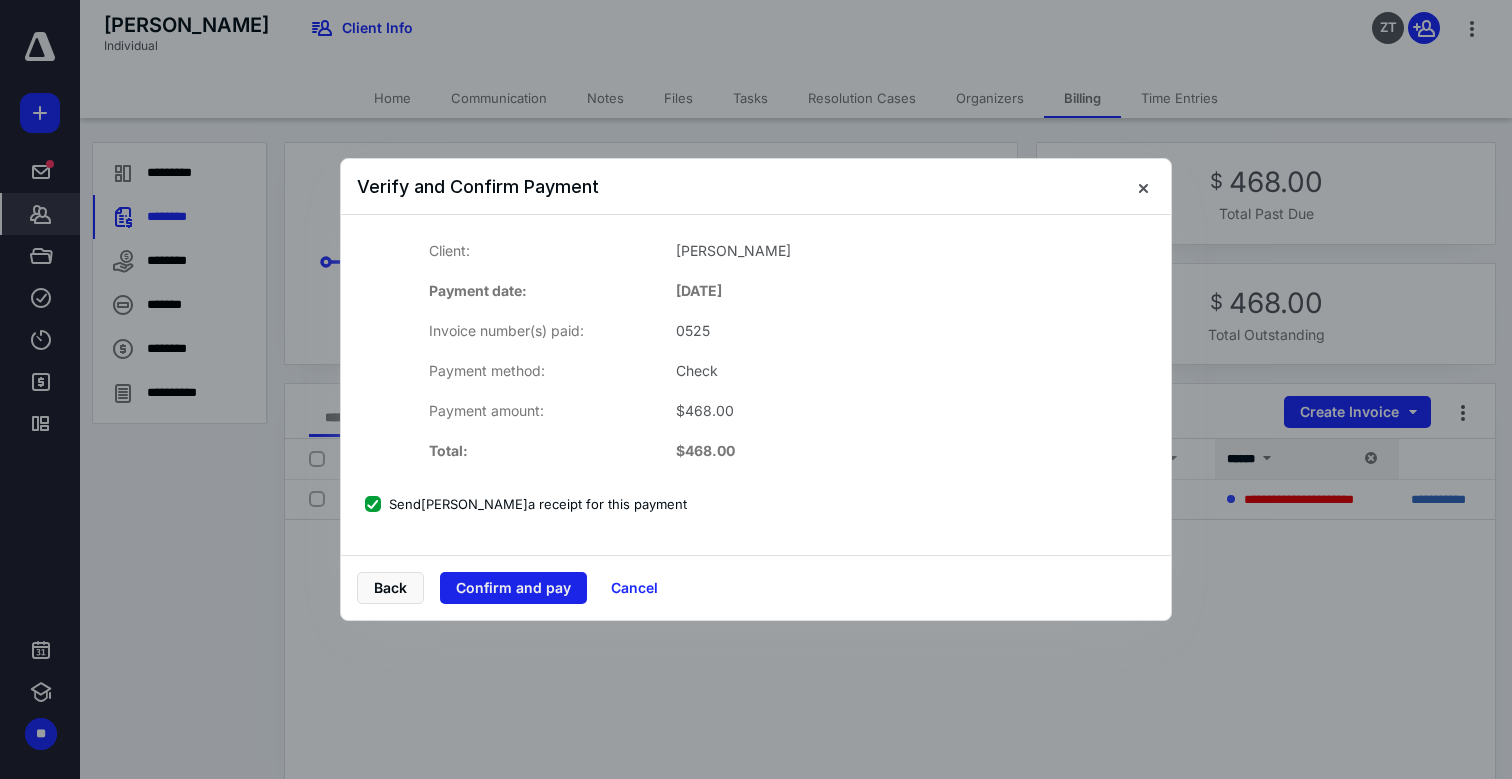 click on "Confirm and pay" at bounding box center (513, 588) 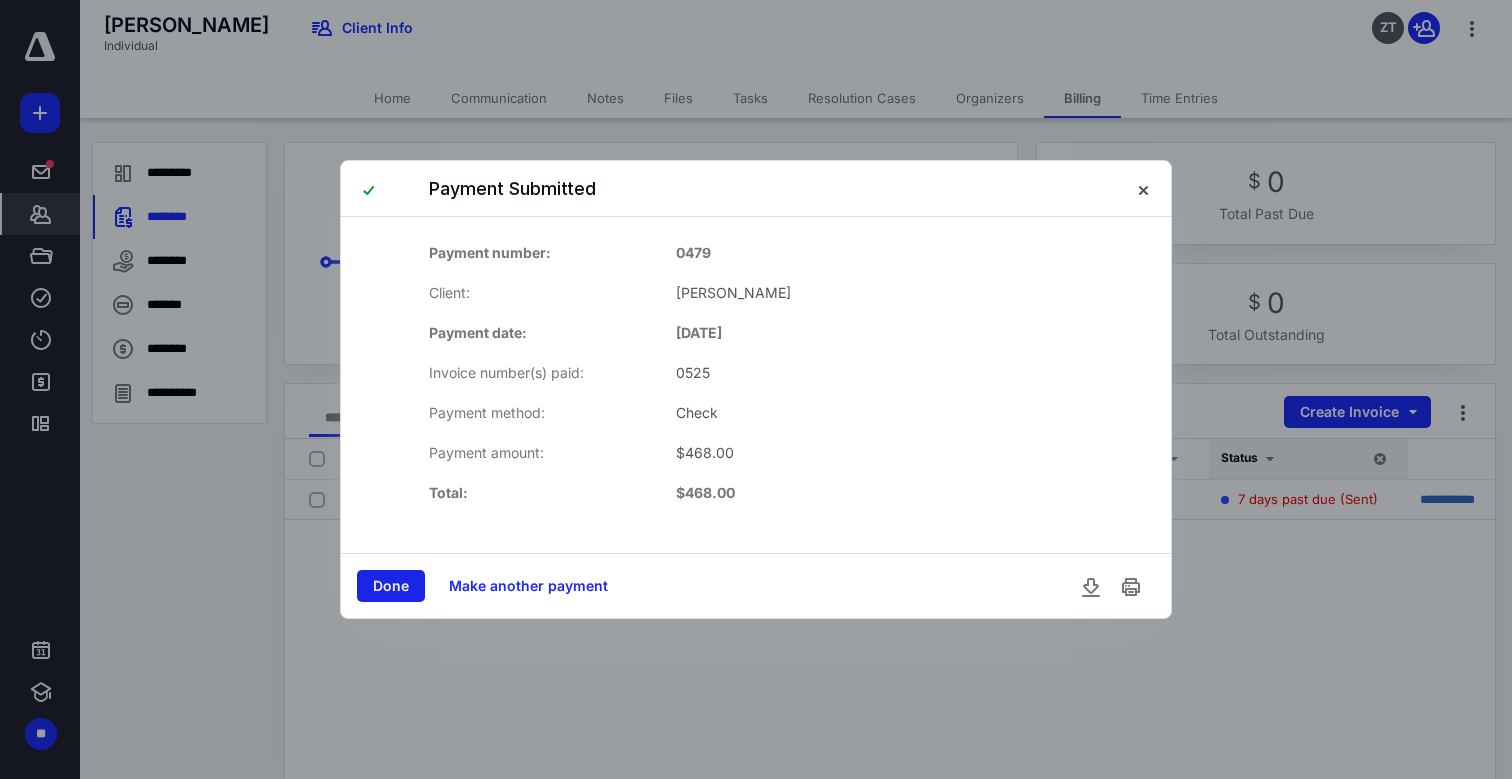 click on "Done" at bounding box center (391, 586) 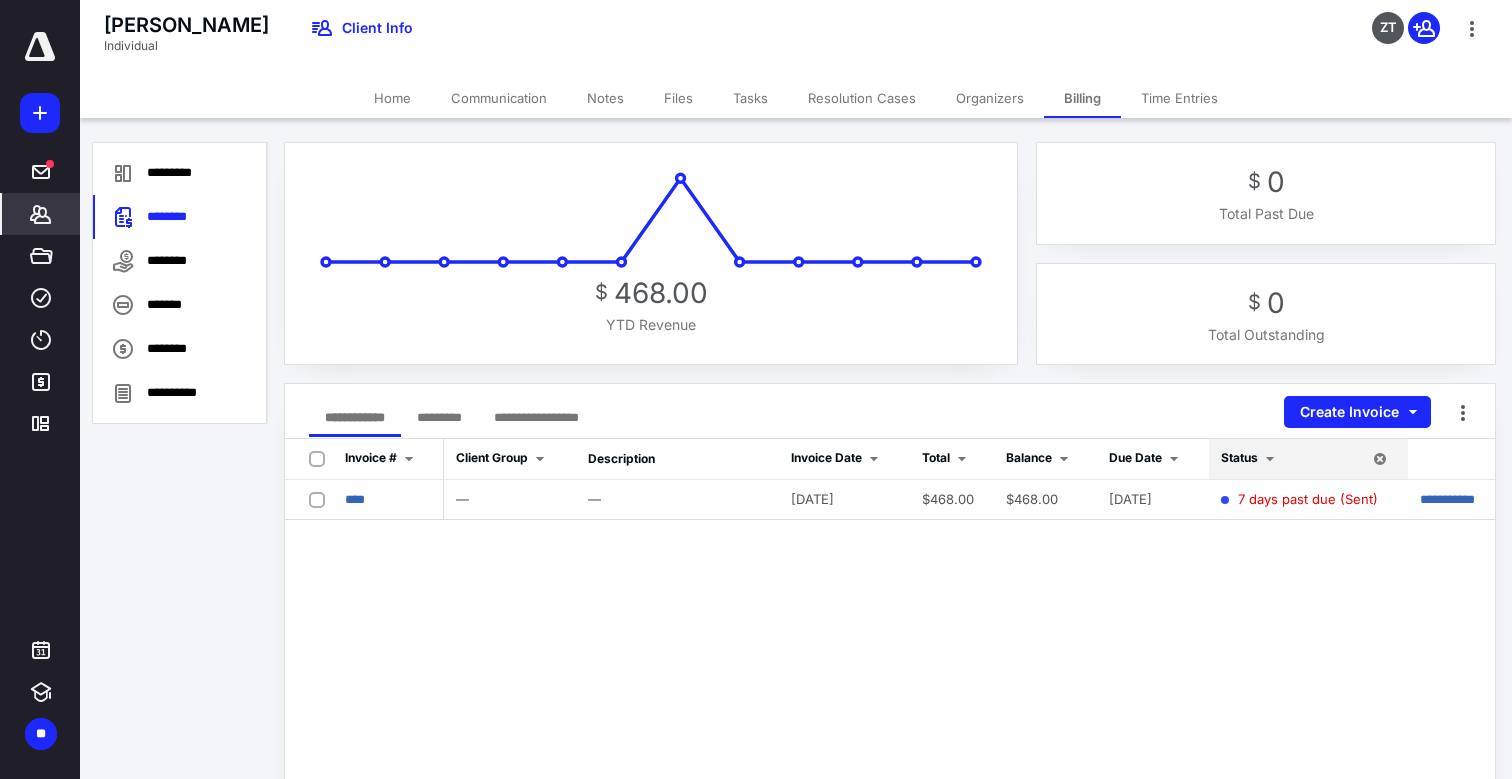 click on "Home" at bounding box center [392, 98] 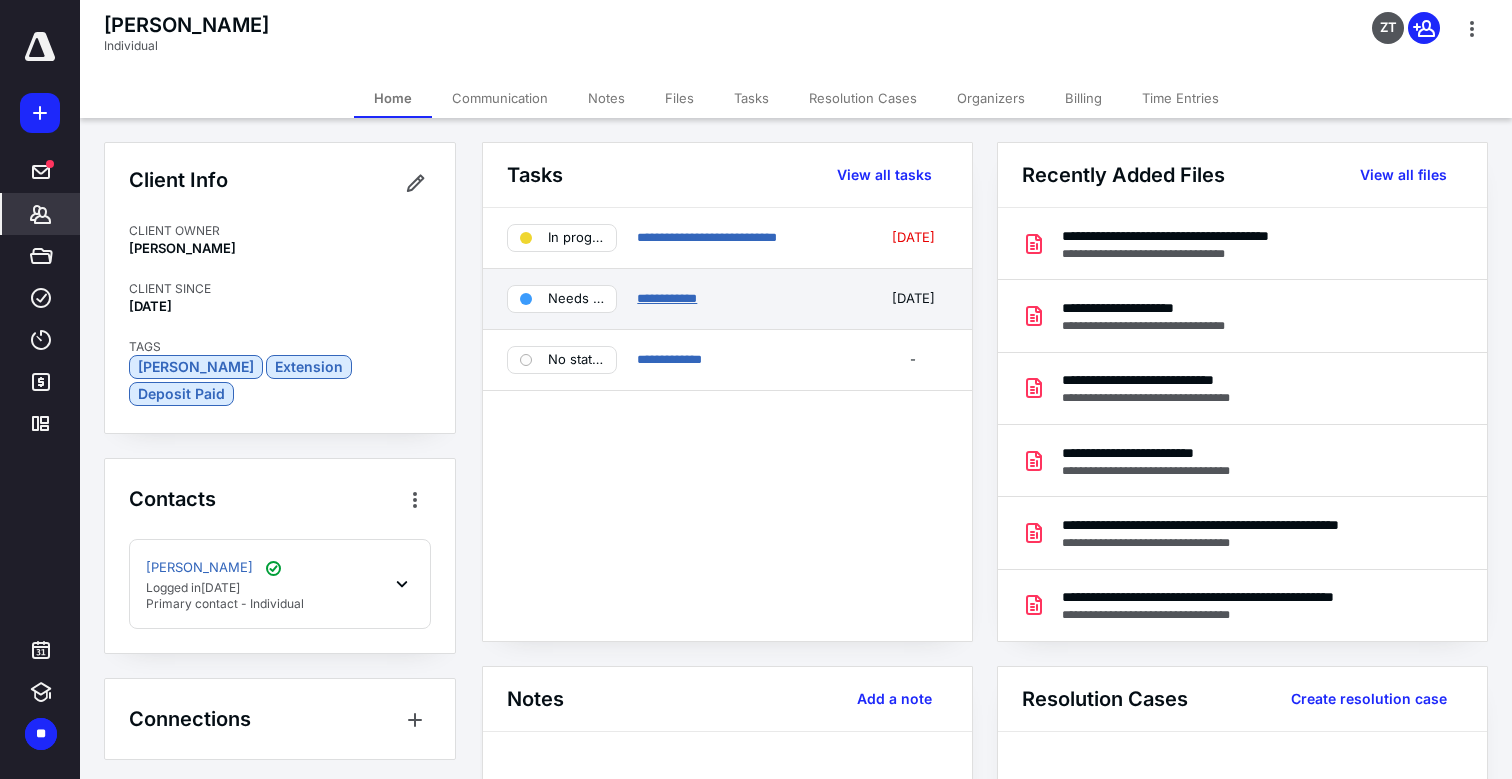 click on "**********" at bounding box center [667, 298] 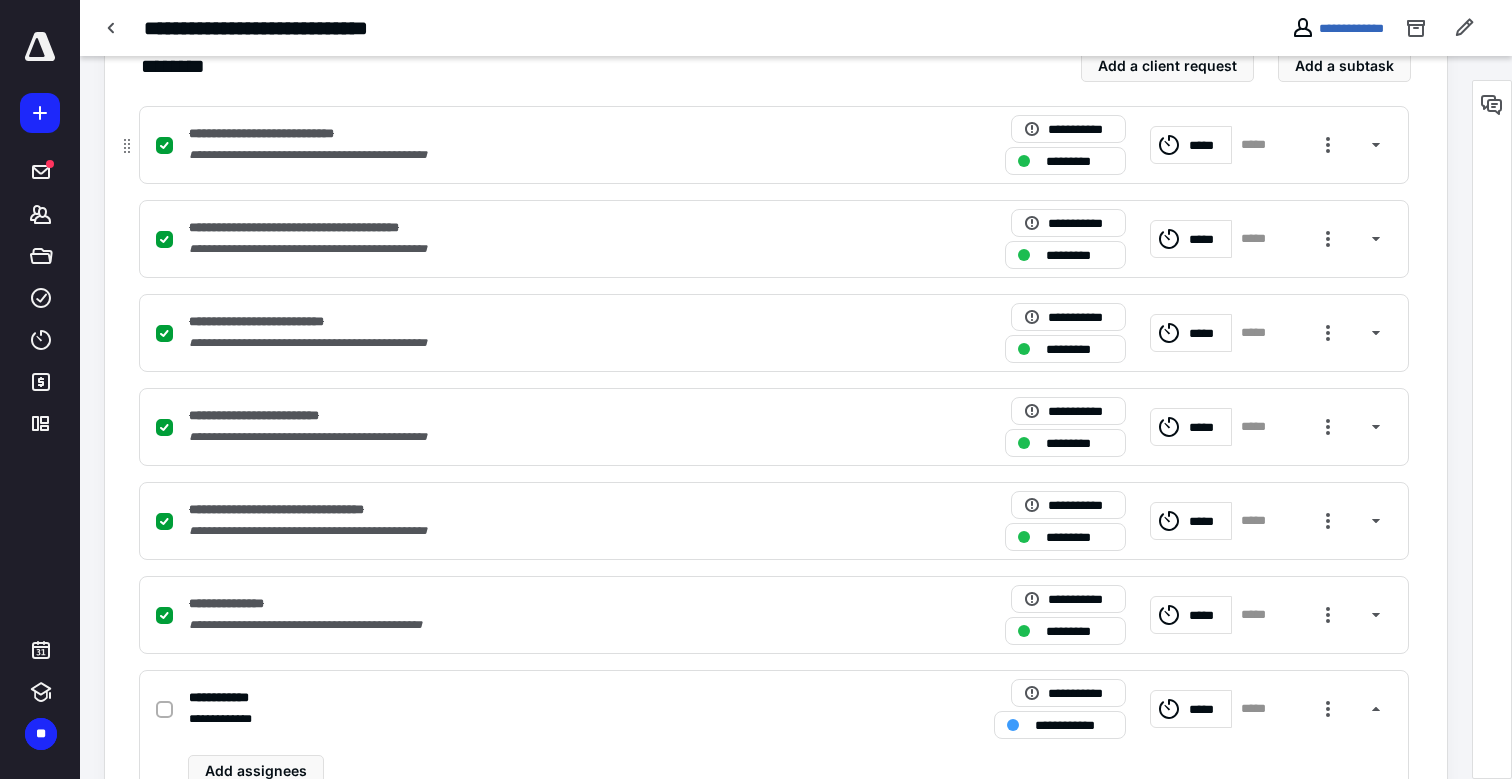 scroll, scrollTop: 857, scrollLeft: 0, axis: vertical 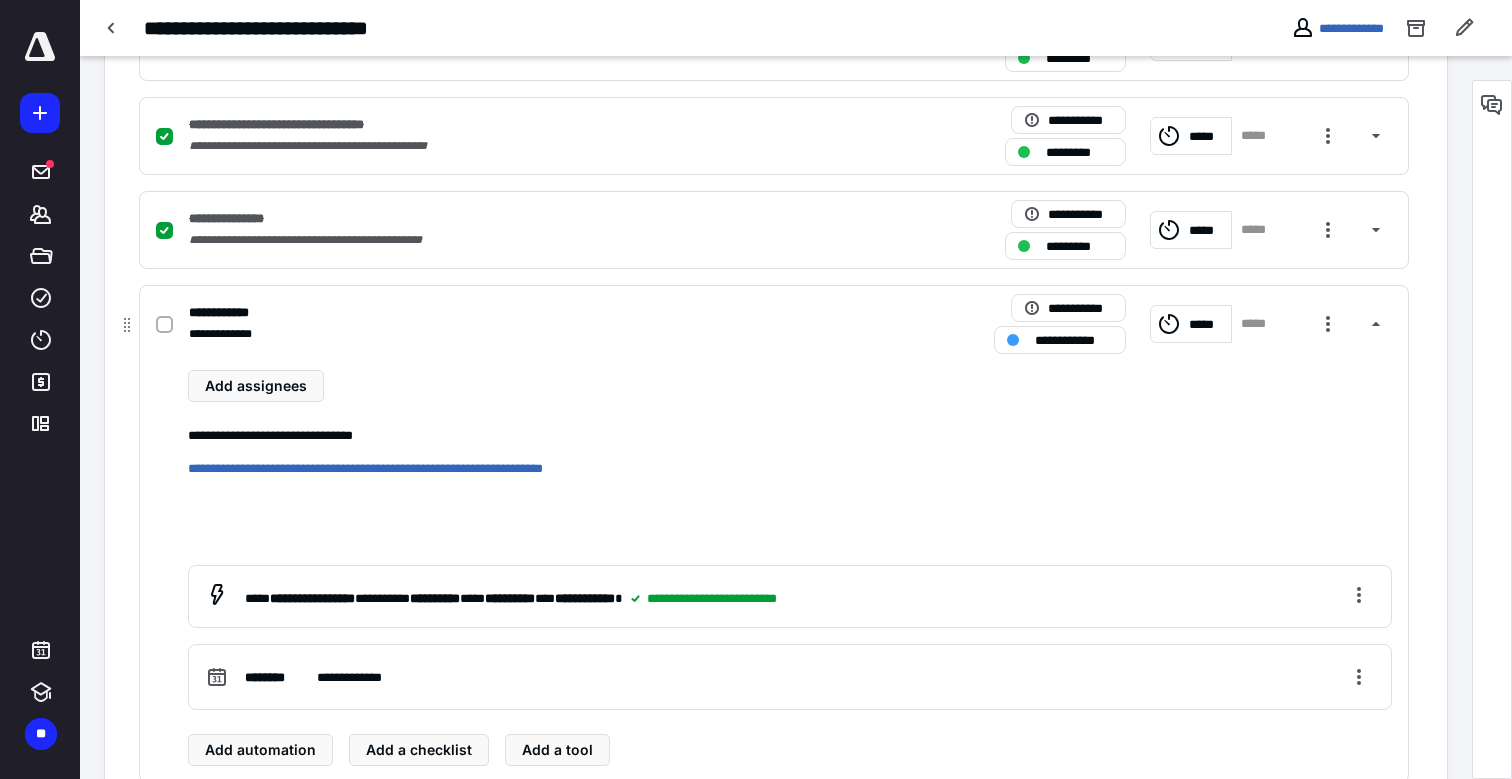 click 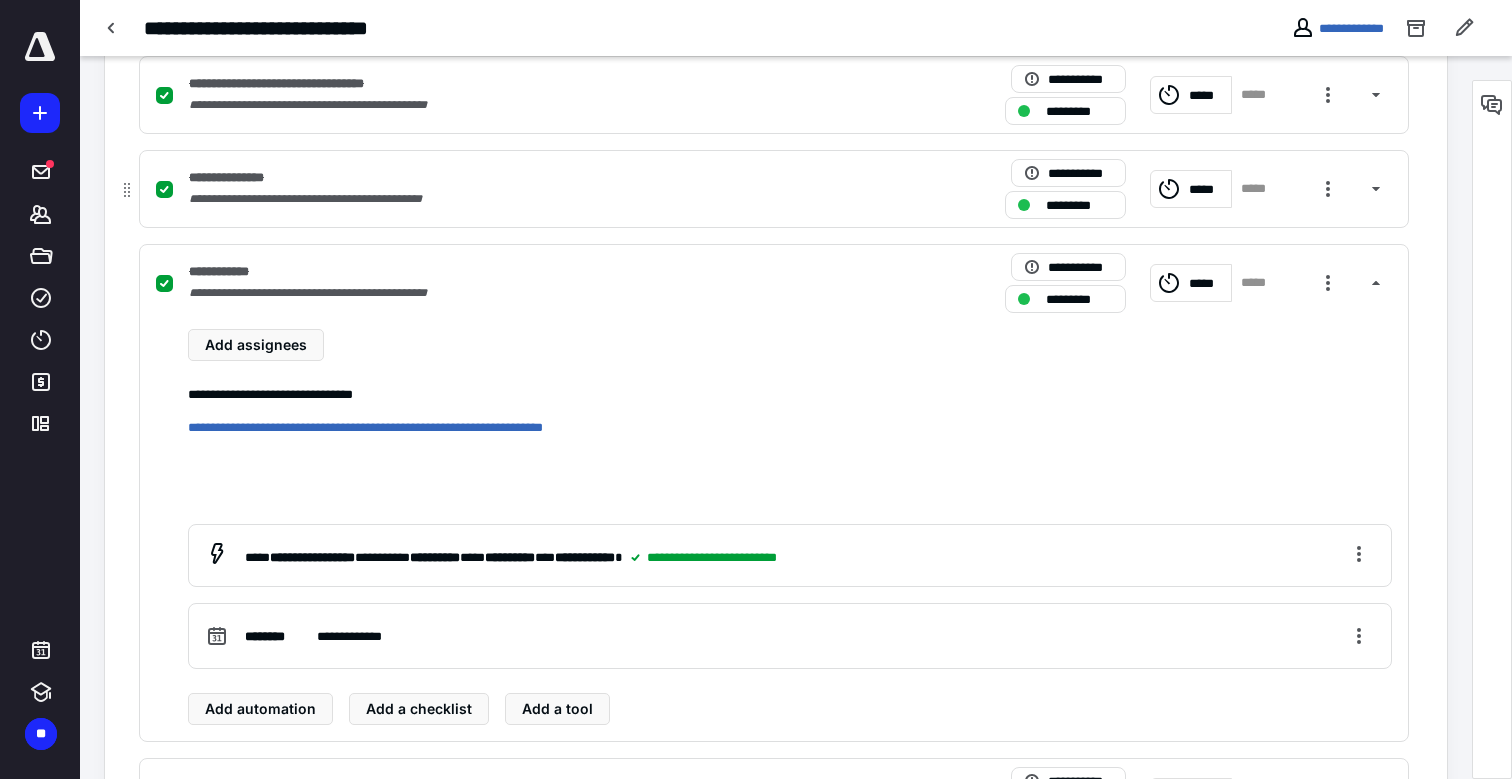 scroll, scrollTop: 830, scrollLeft: 0, axis: vertical 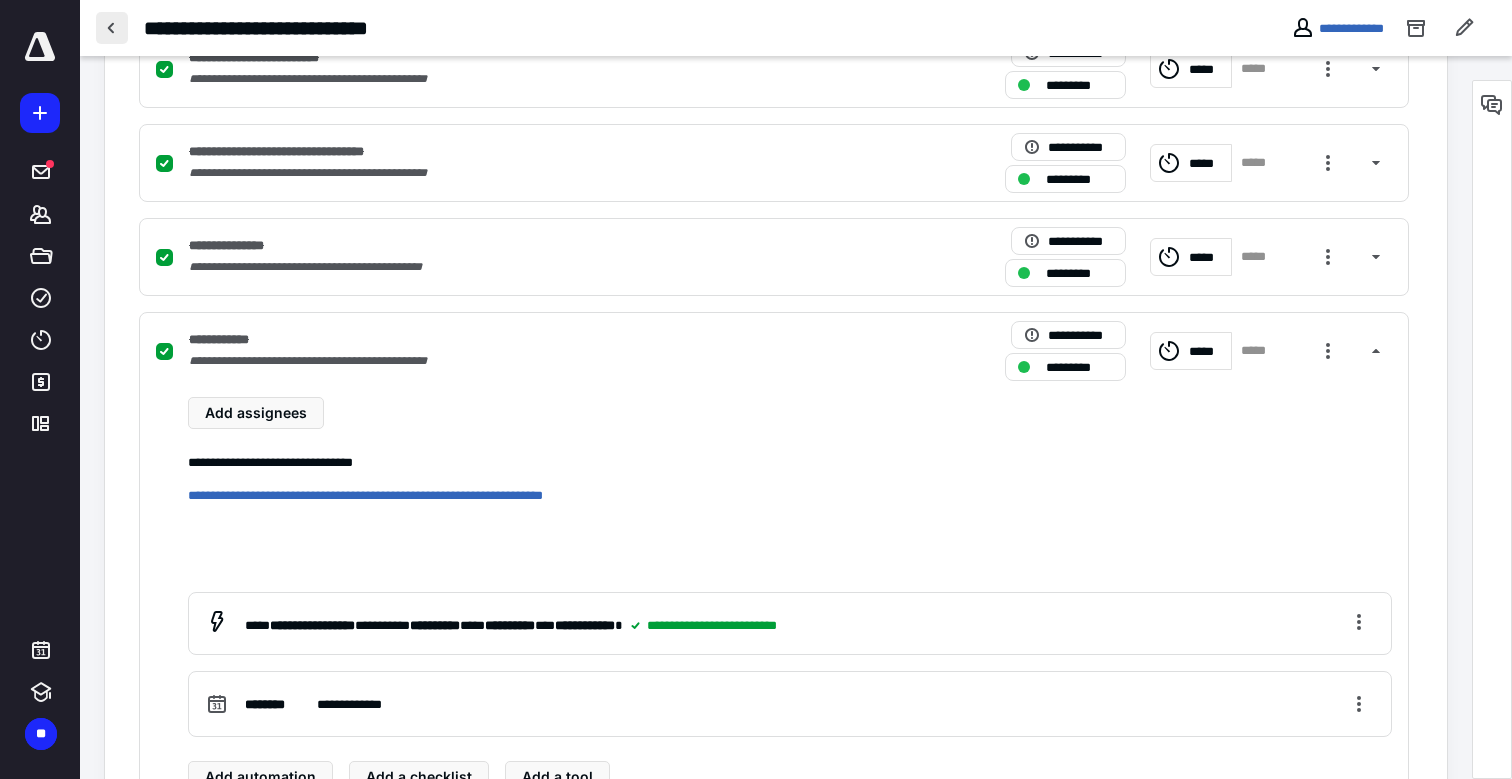click at bounding box center [112, 28] 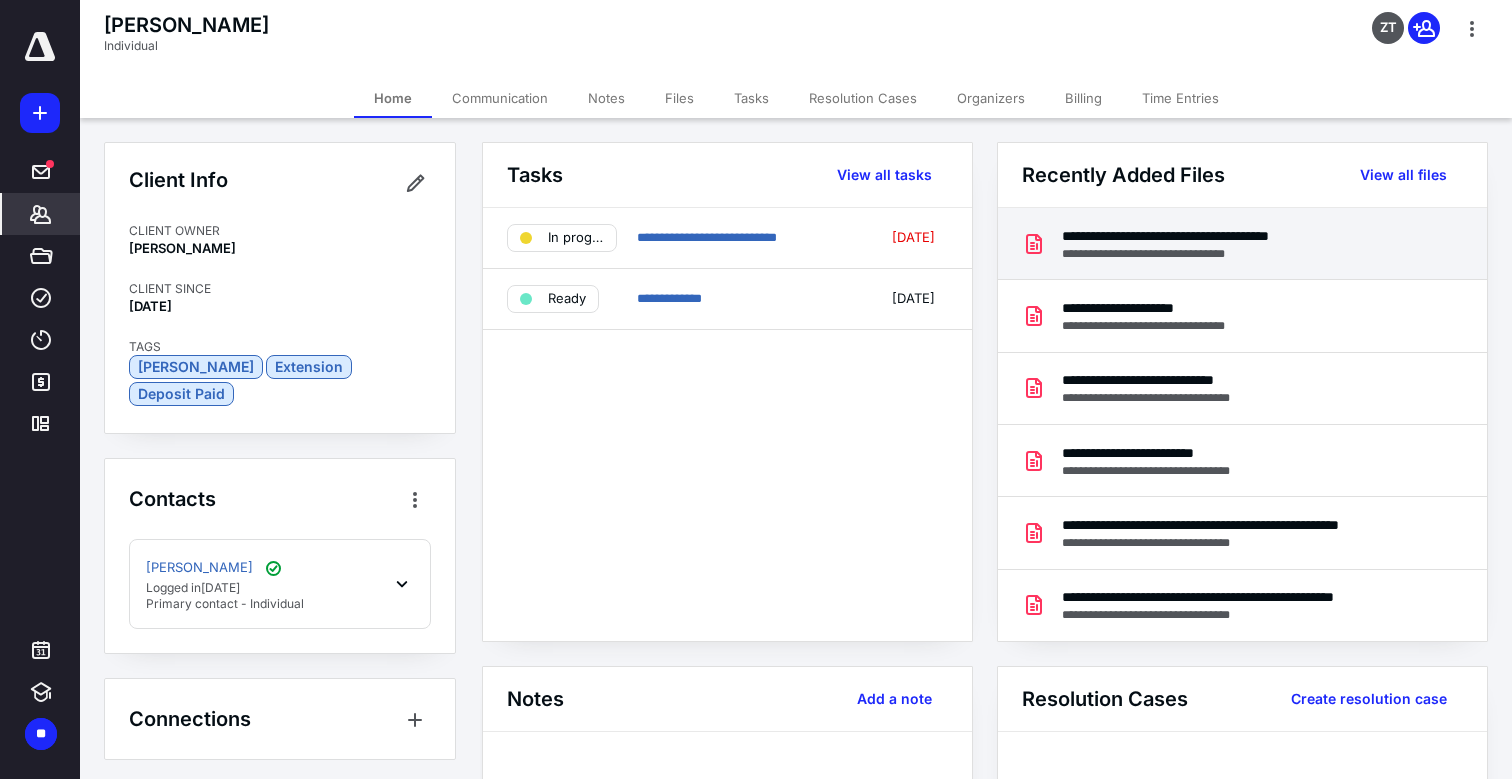 click on "**********" at bounding box center [1209, 236] 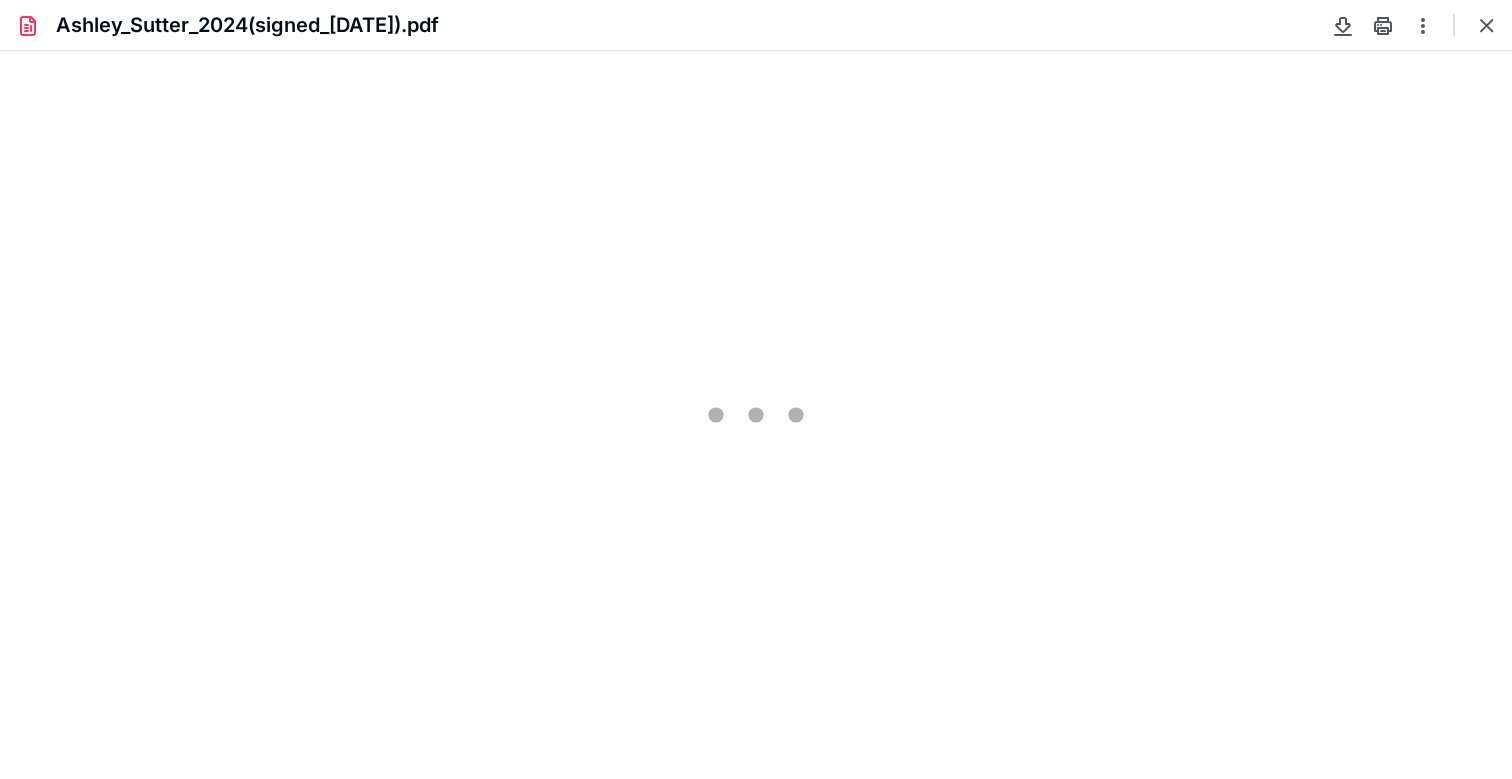 scroll, scrollTop: 0, scrollLeft: 0, axis: both 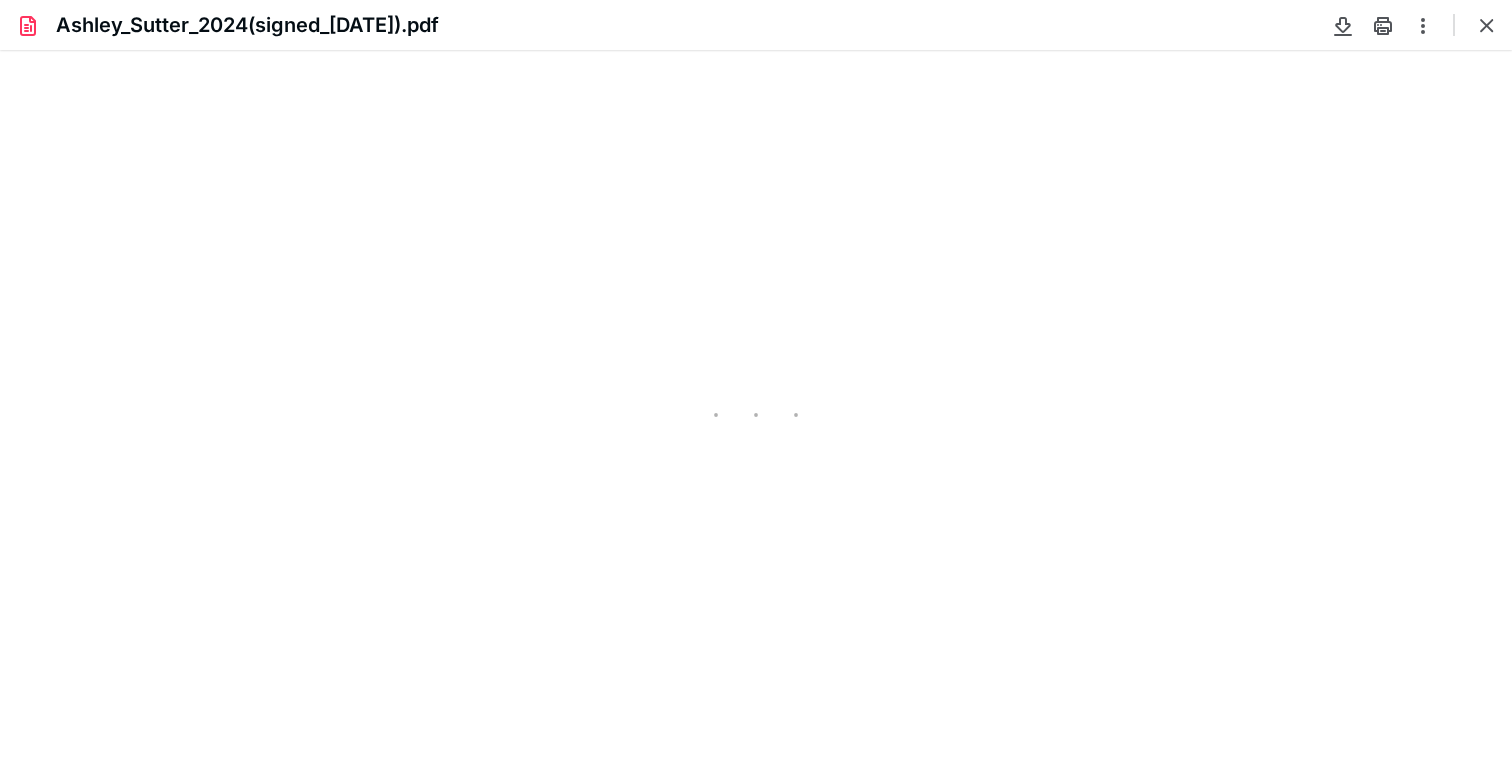 type on "87" 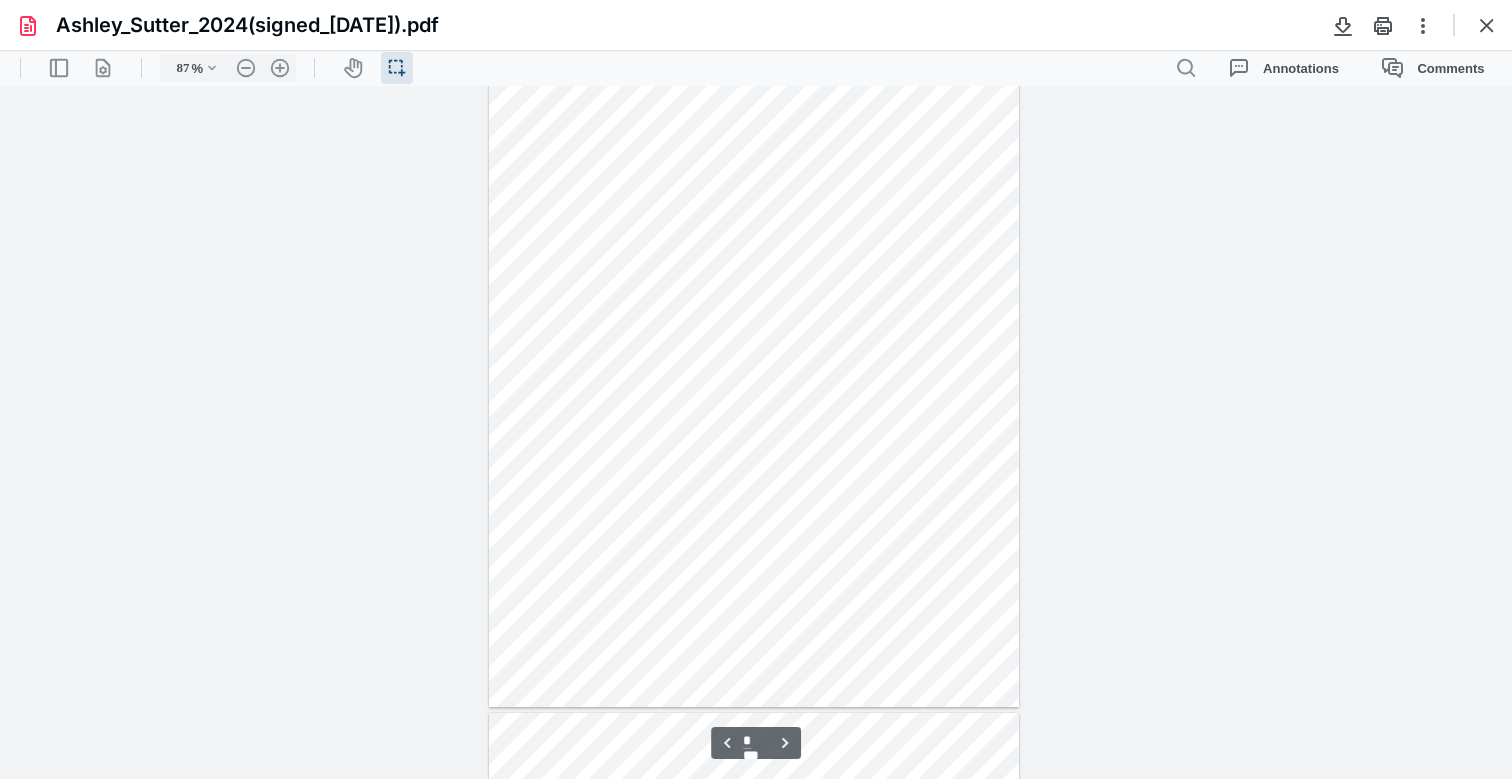 scroll, scrollTop: 1448, scrollLeft: 0, axis: vertical 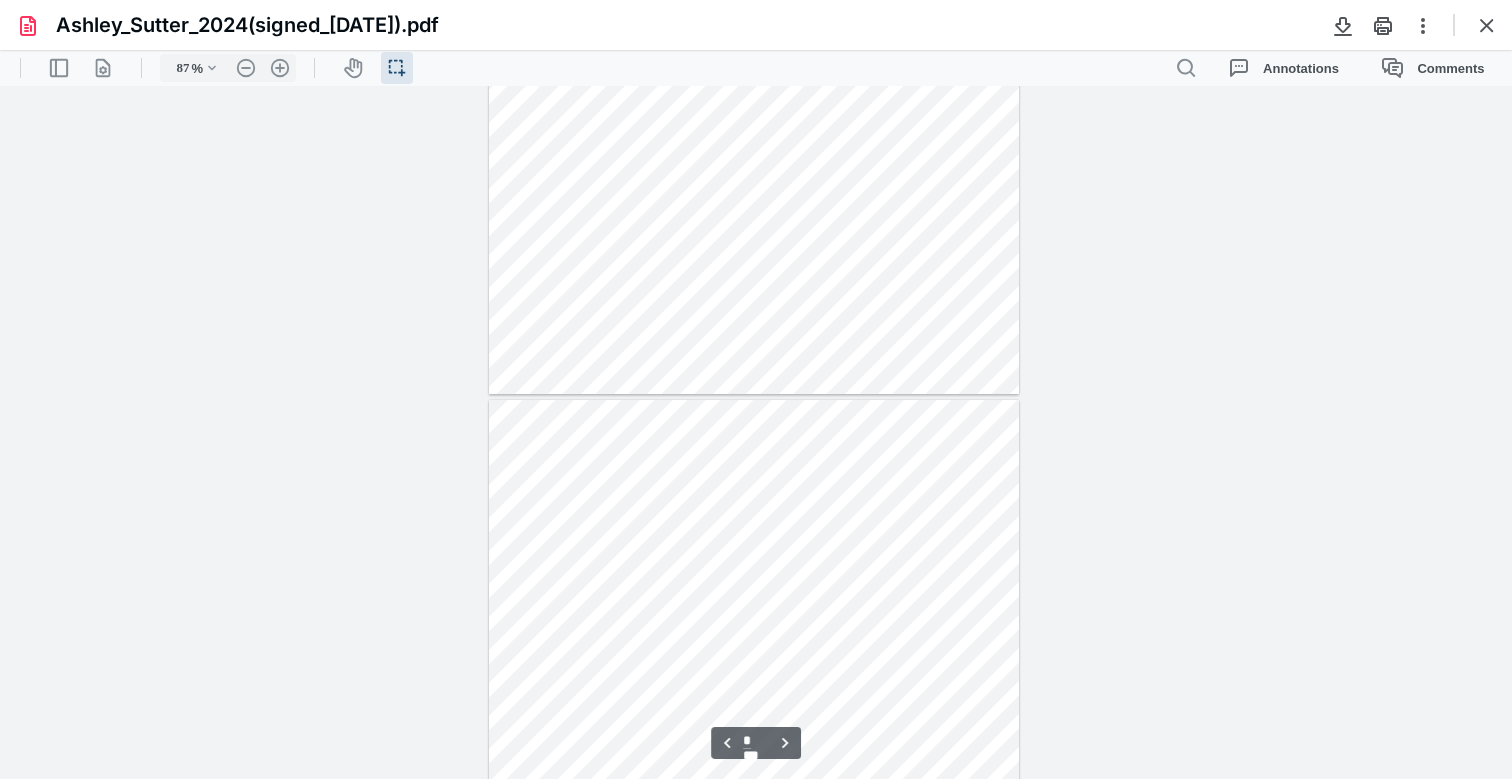 type on "*" 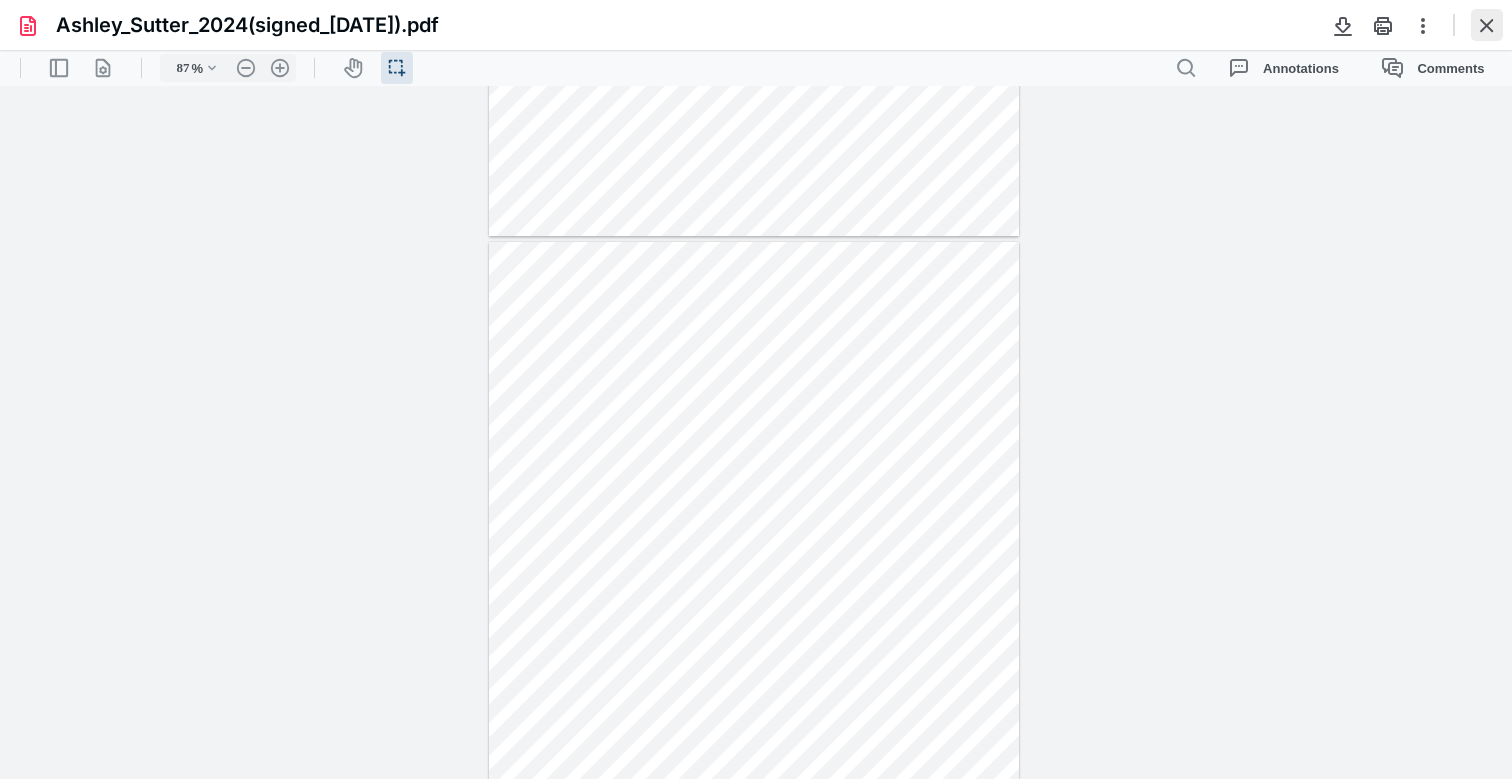 click at bounding box center (1487, 25) 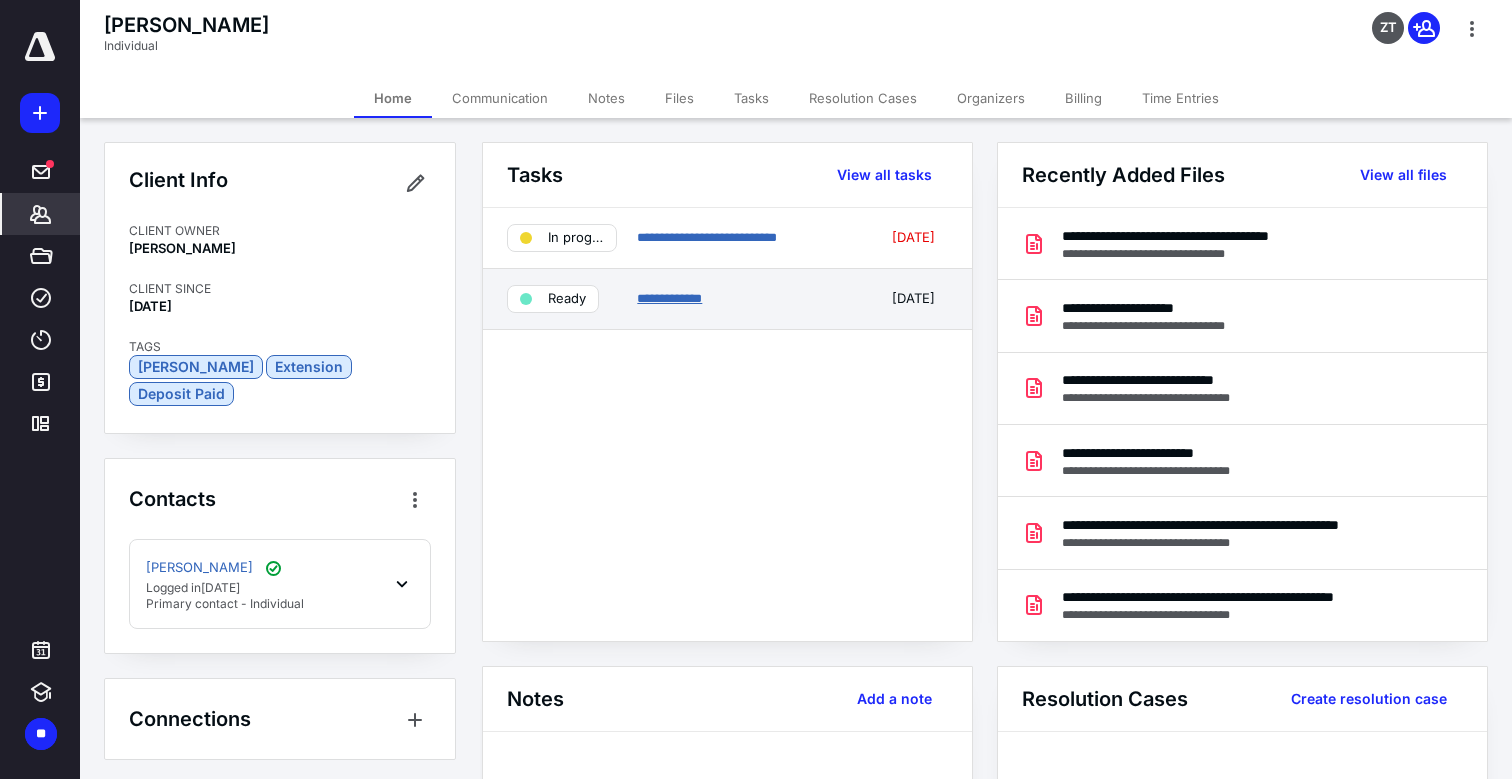 click on "**********" at bounding box center [669, 298] 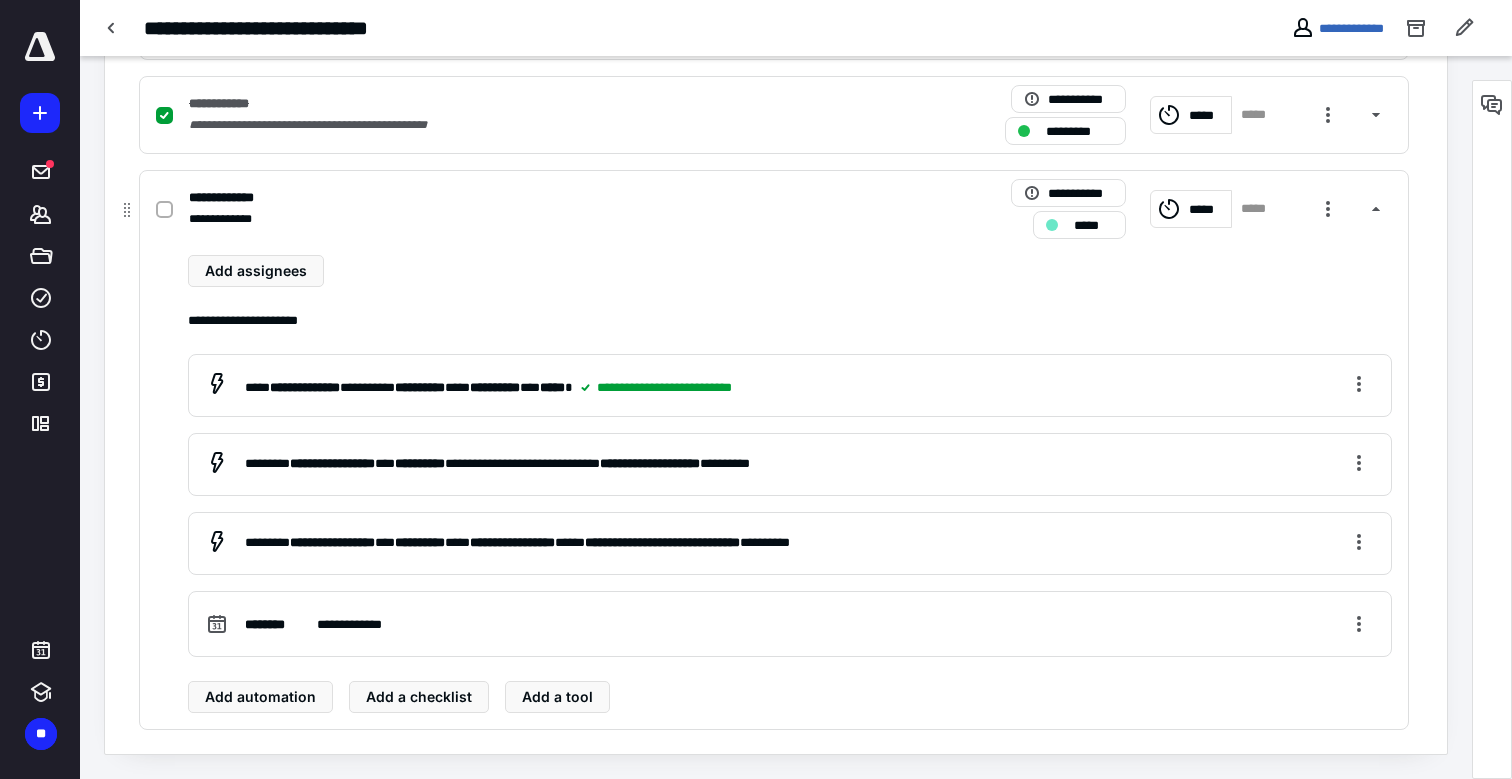 scroll, scrollTop: 1066, scrollLeft: 0, axis: vertical 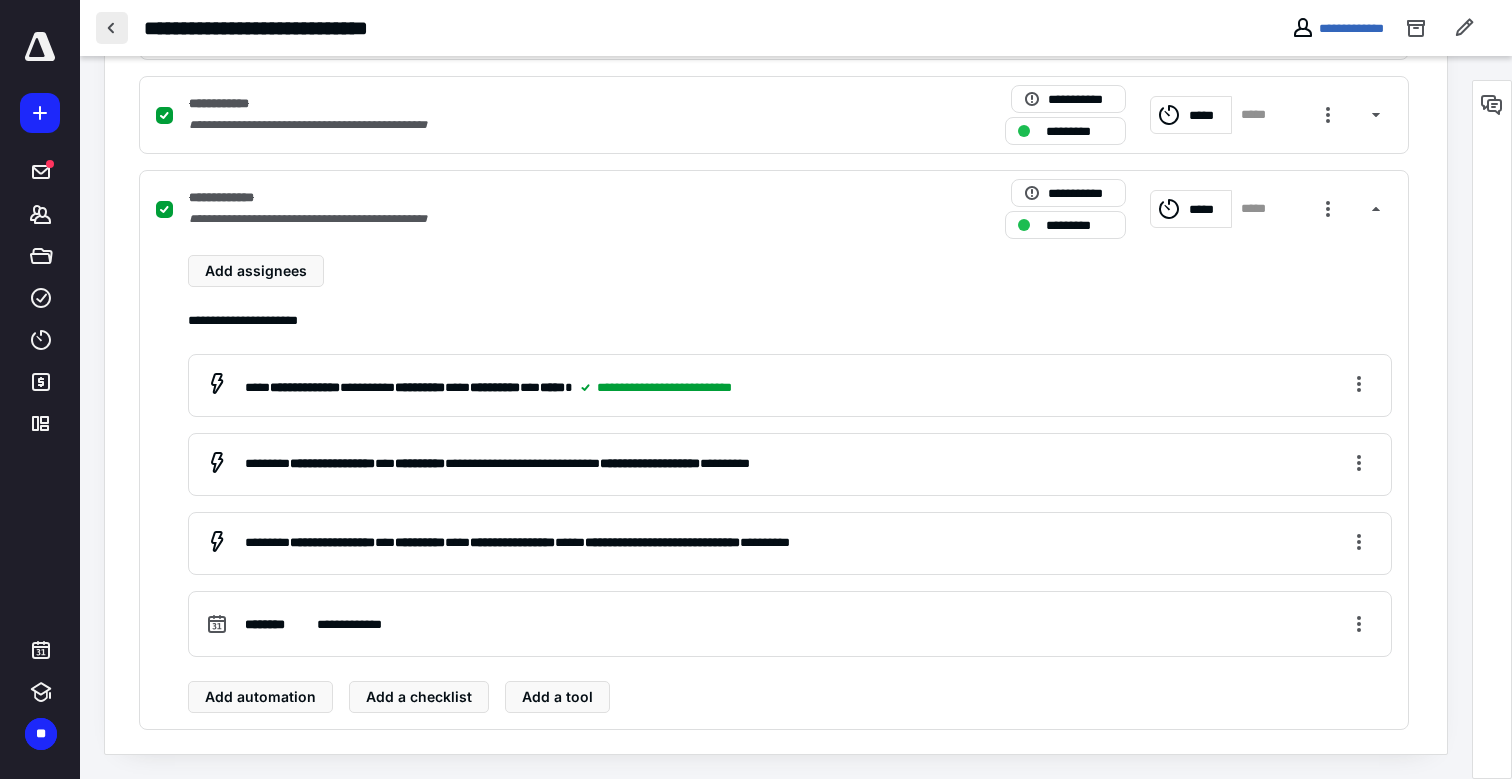 click at bounding box center (112, 28) 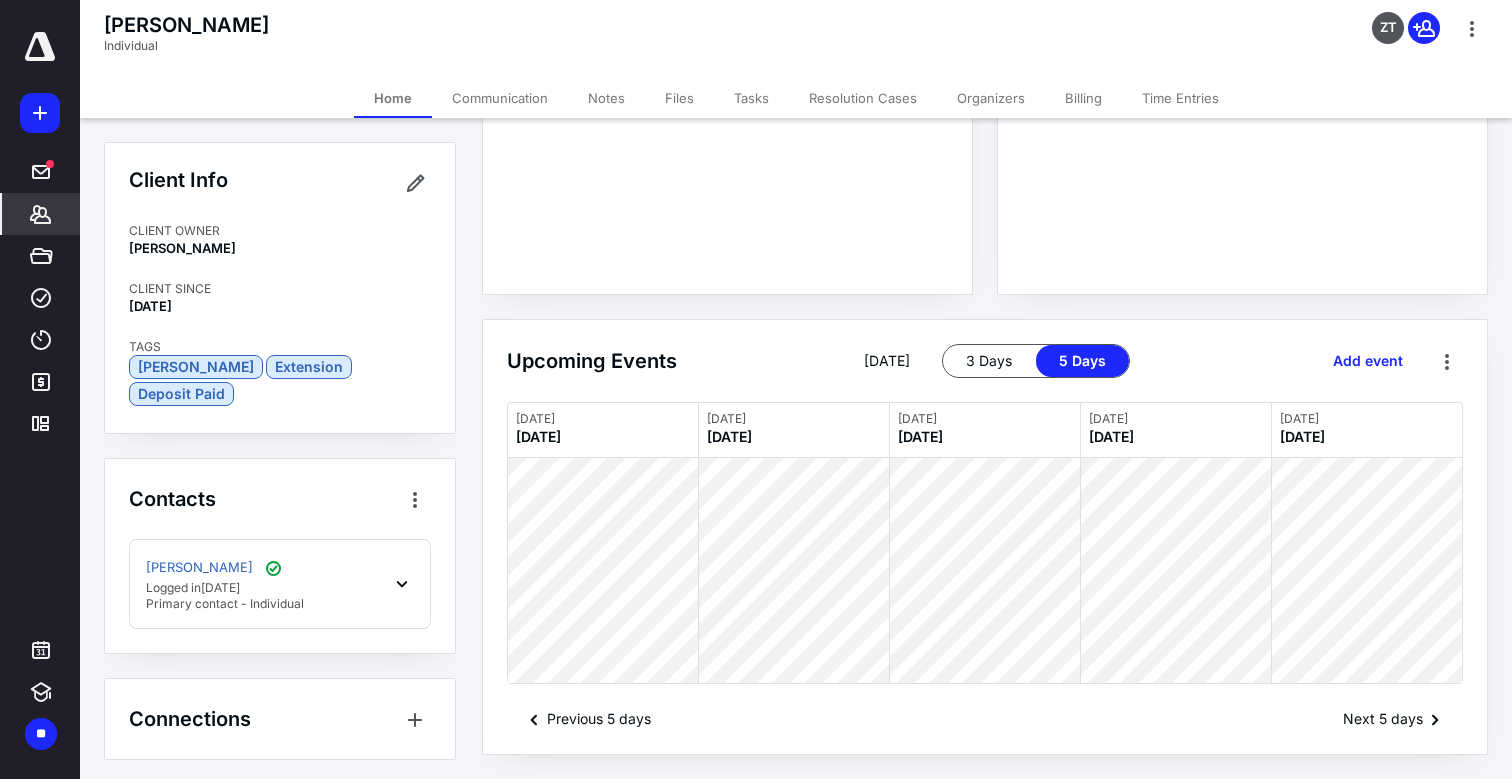 scroll, scrollTop: 0, scrollLeft: 0, axis: both 